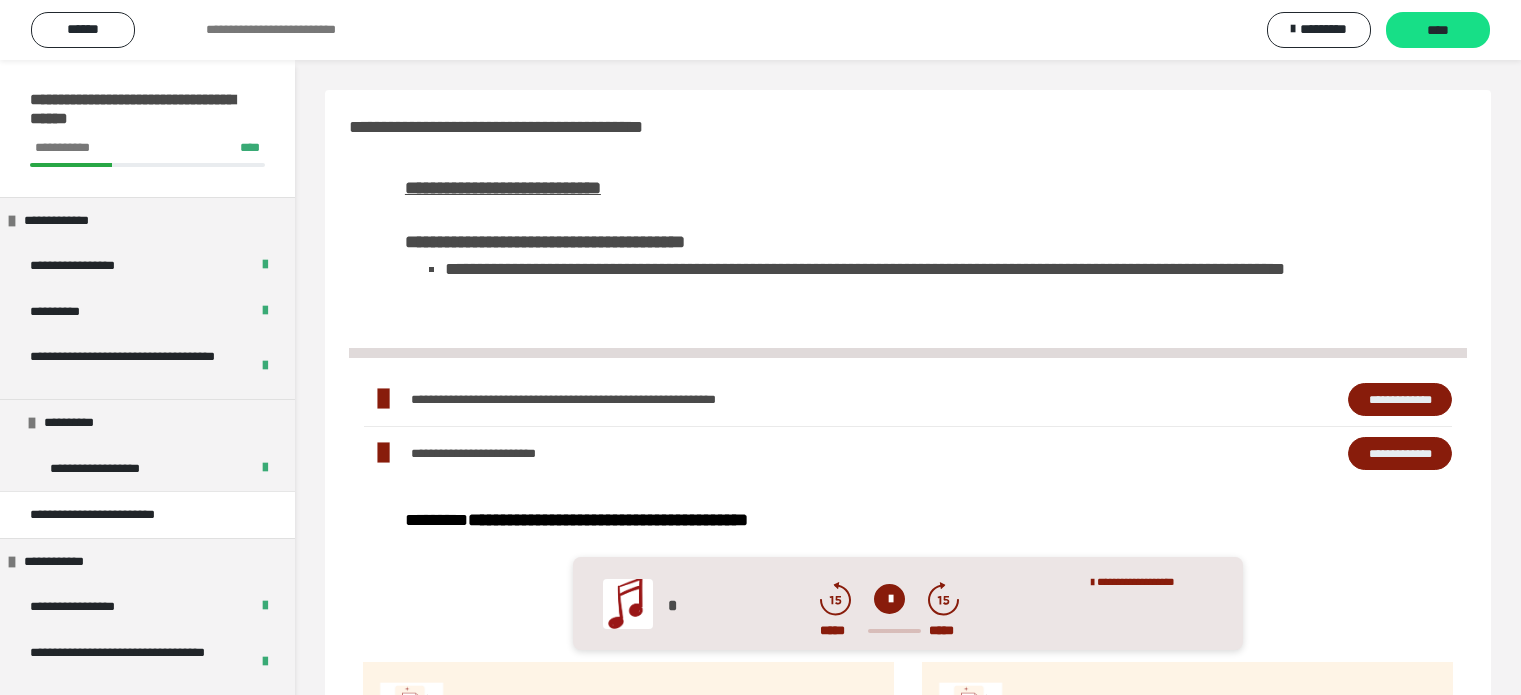 scroll, scrollTop: 0, scrollLeft: 0, axis: both 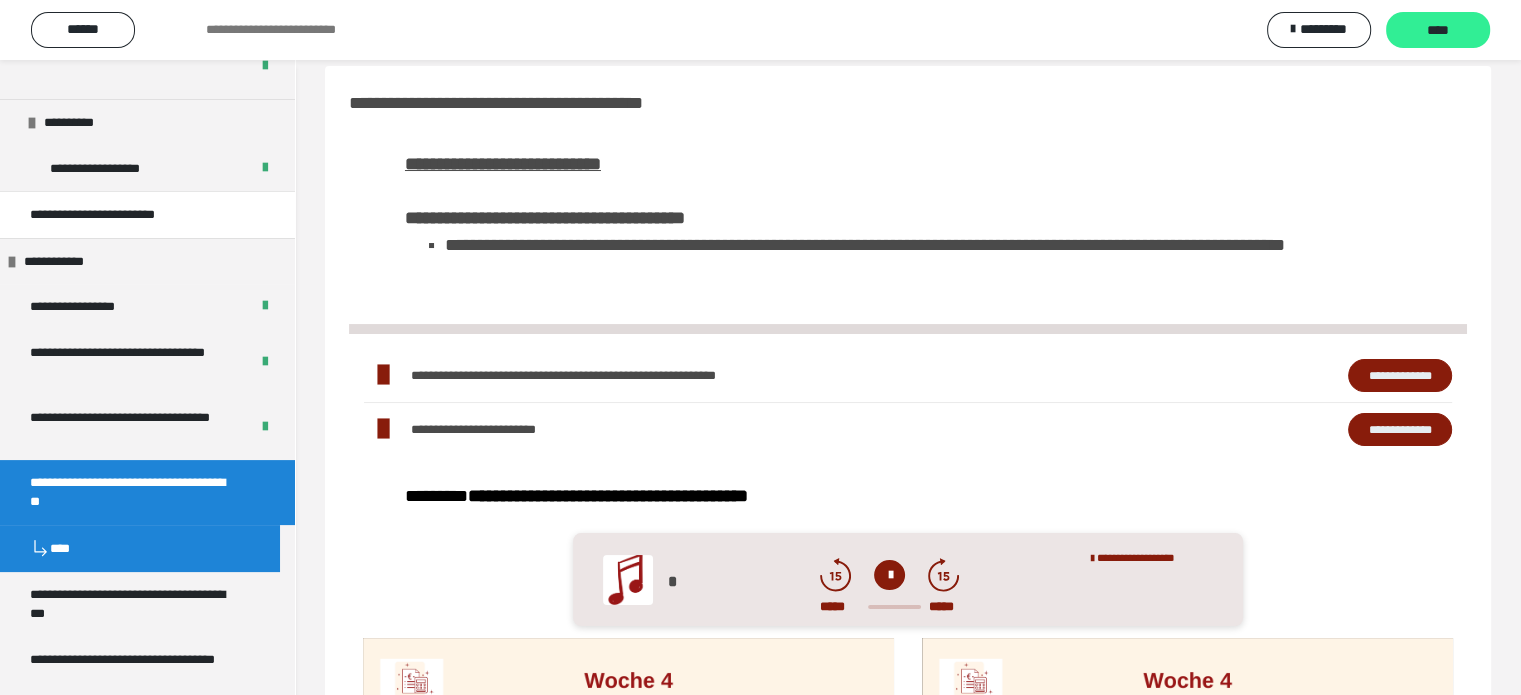 click on "****" at bounding box center [1438, 31] 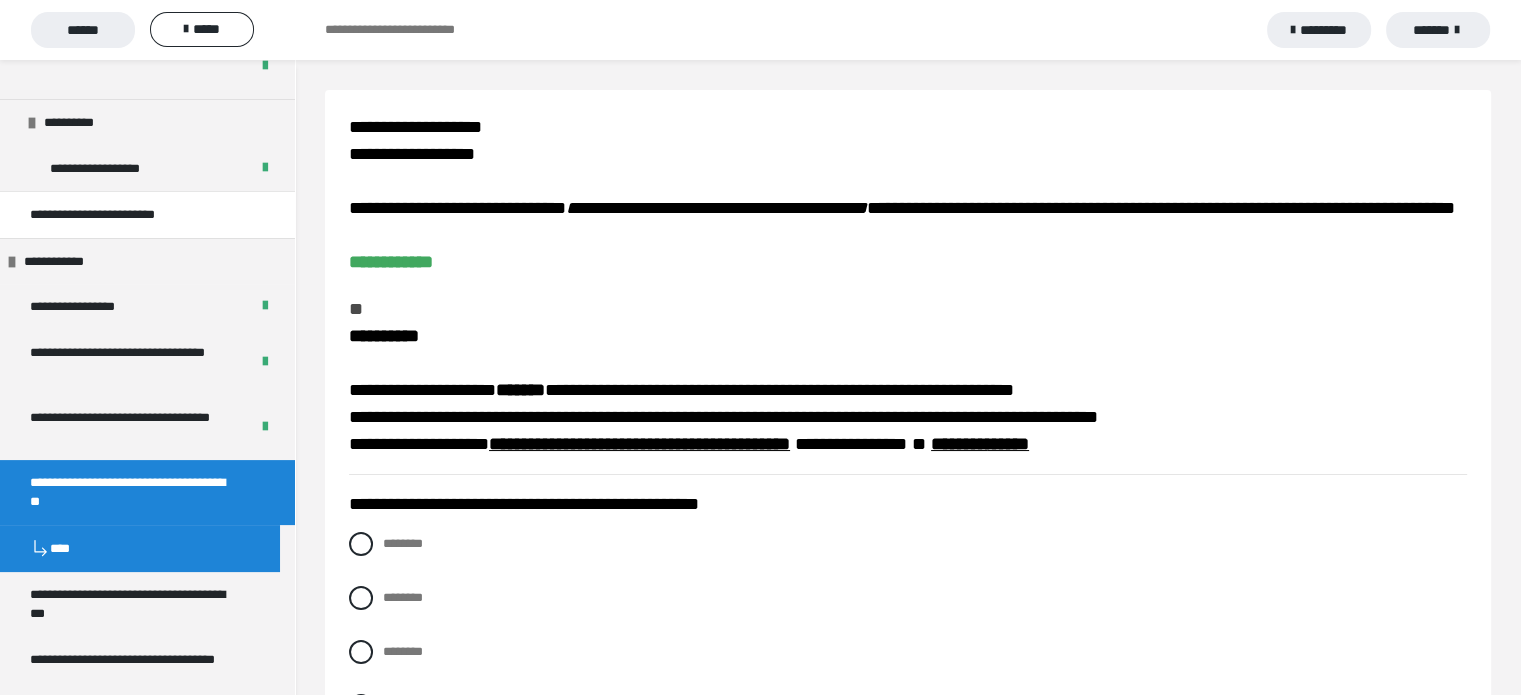 scroll, scrollTop: 200, scrollLeft: 0, axis: vertical 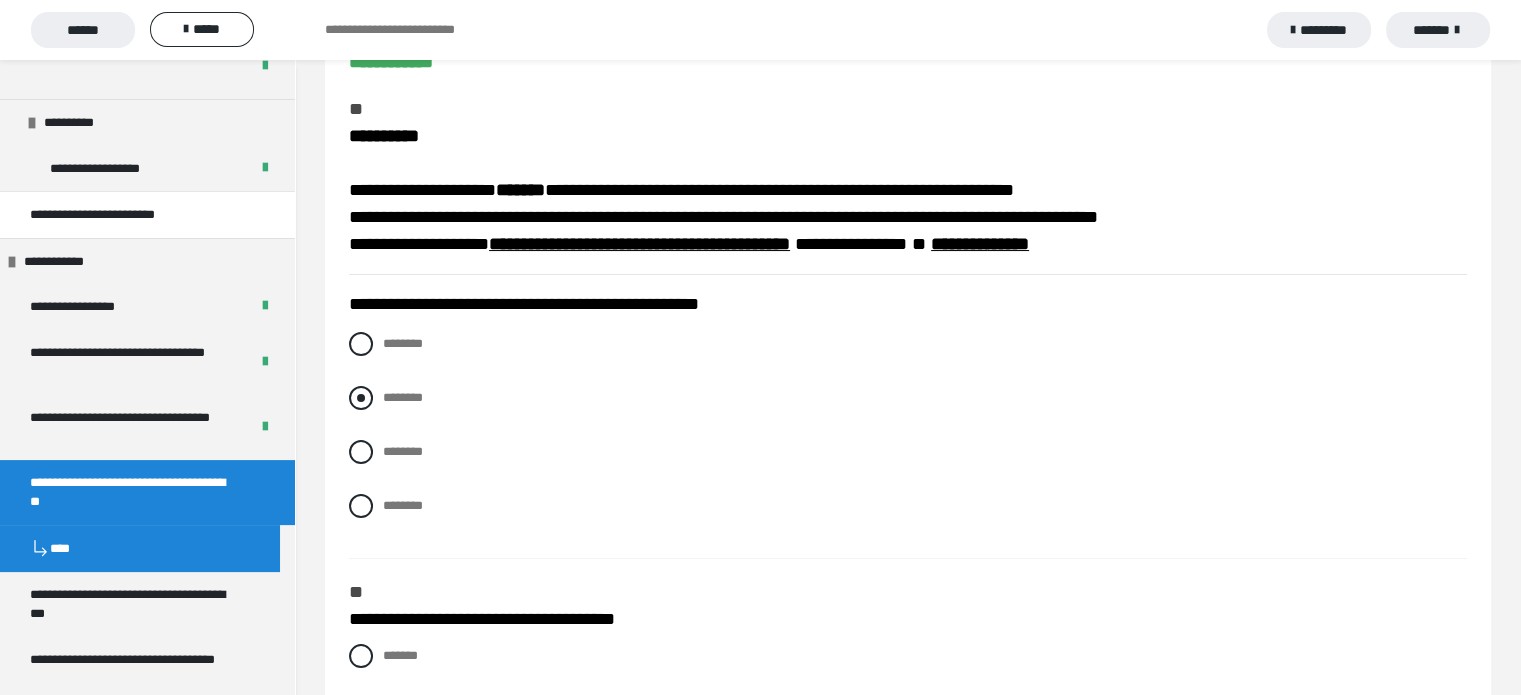 click at bounding box center [361, 398] 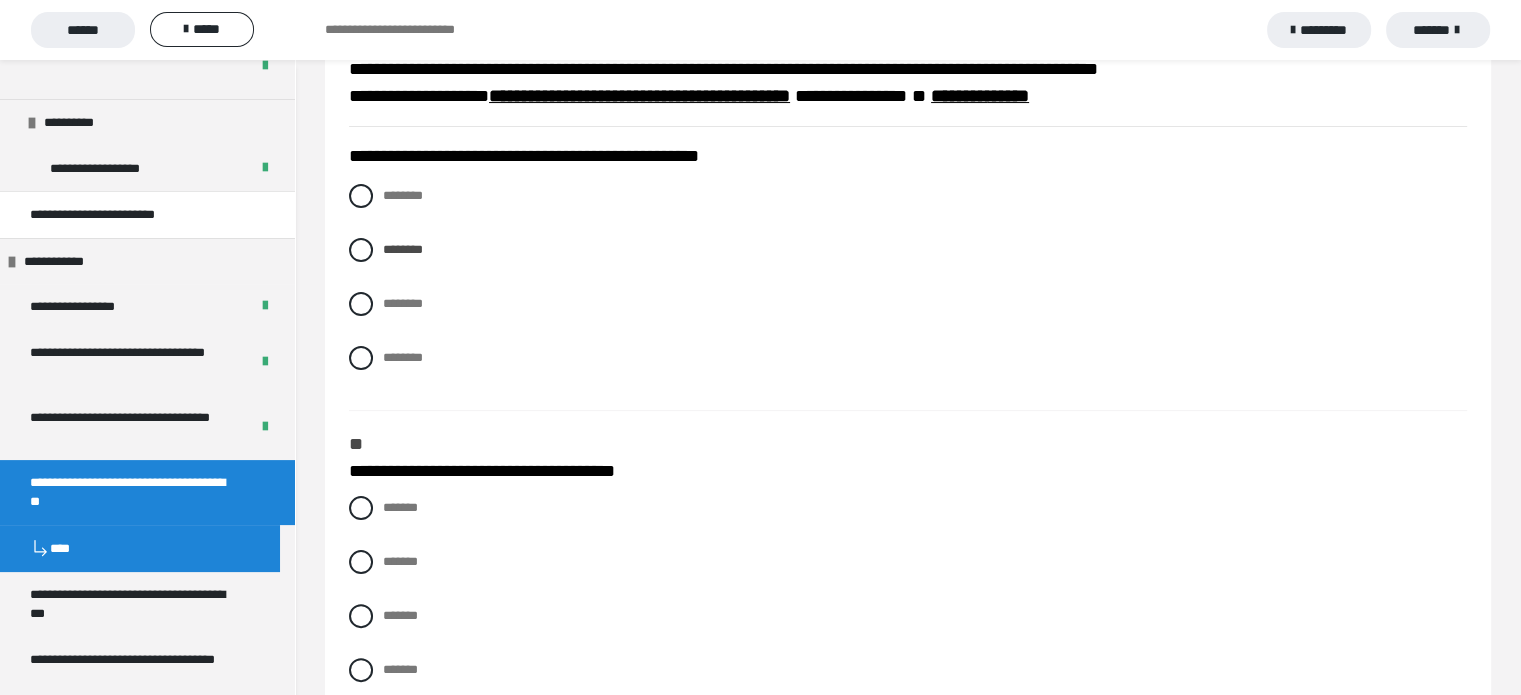 scroll, scrollTop: 700, scrollLeft: 0, axis: vertical 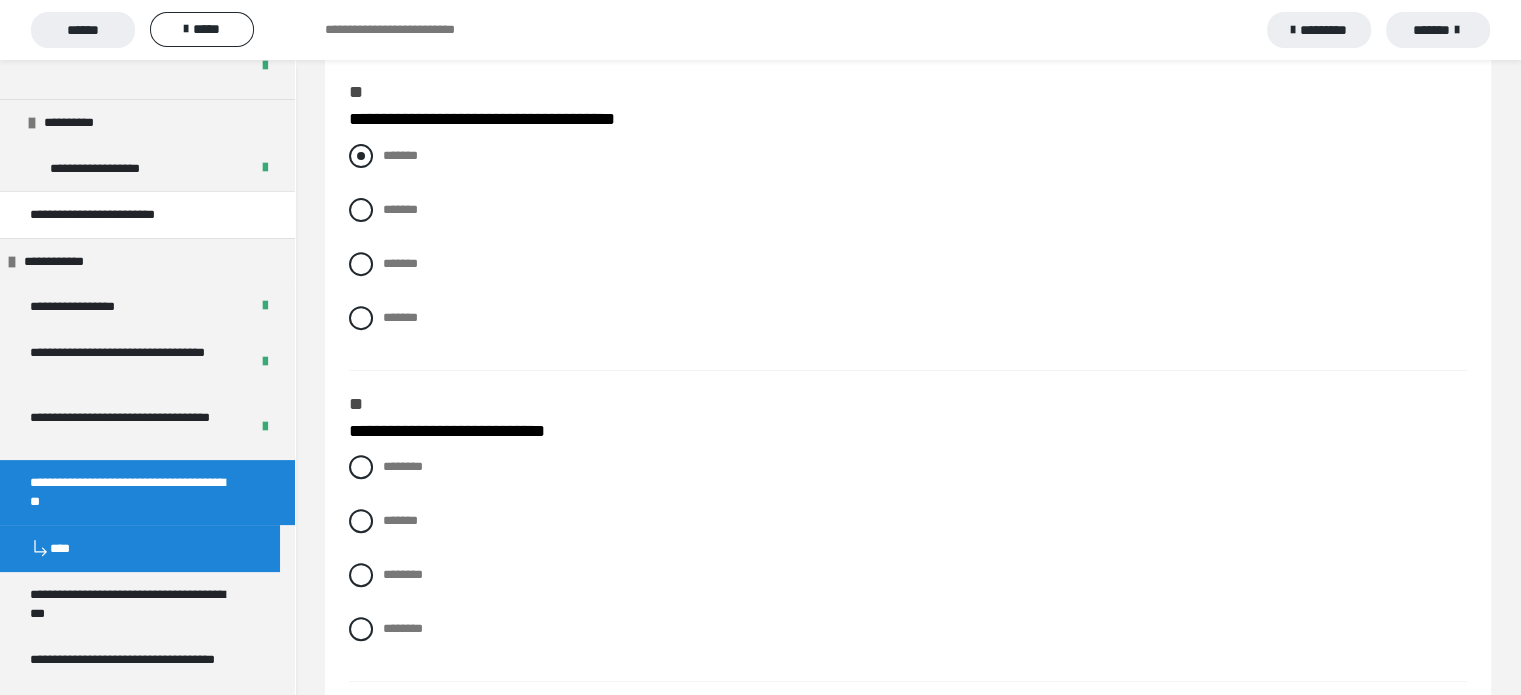 click at bounding box center (361, 156) 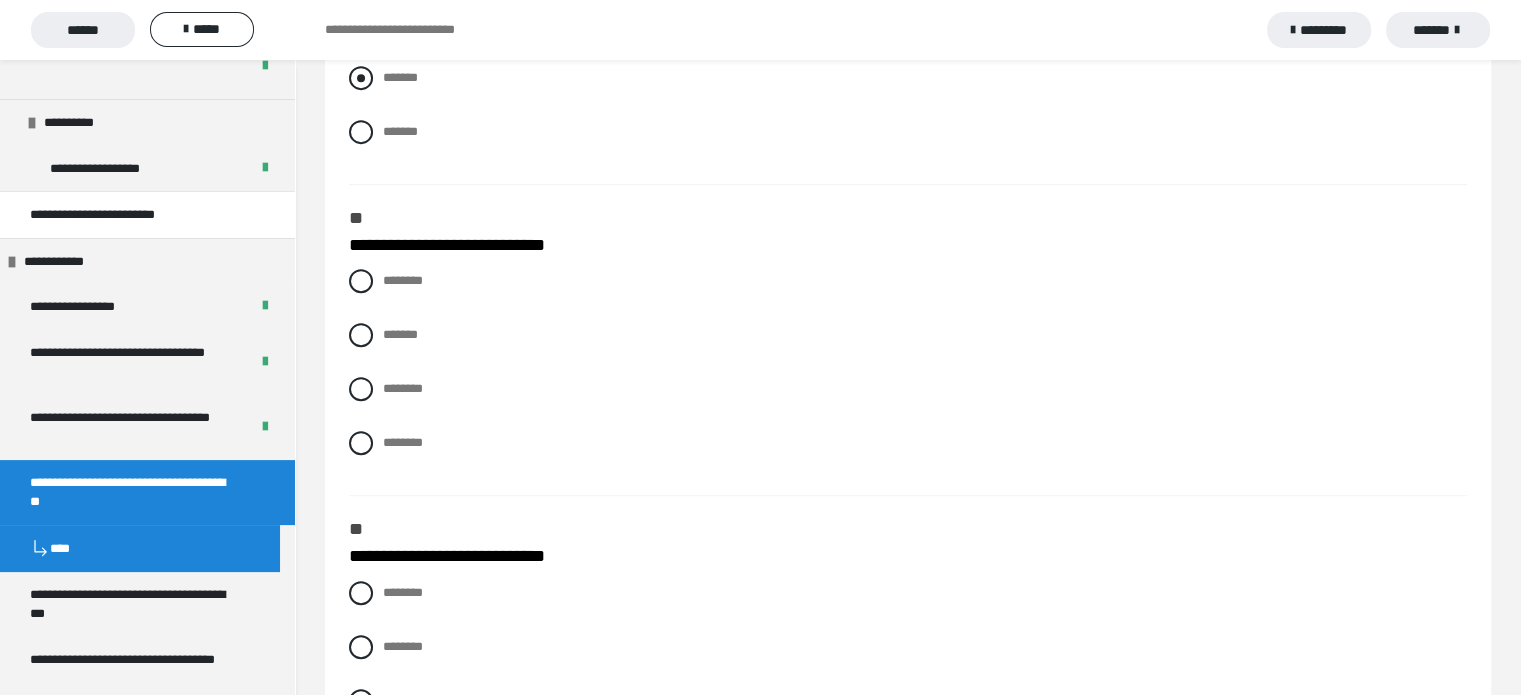 scroll, scrollTop: 900, scrollLeft: 0, axis: vertical 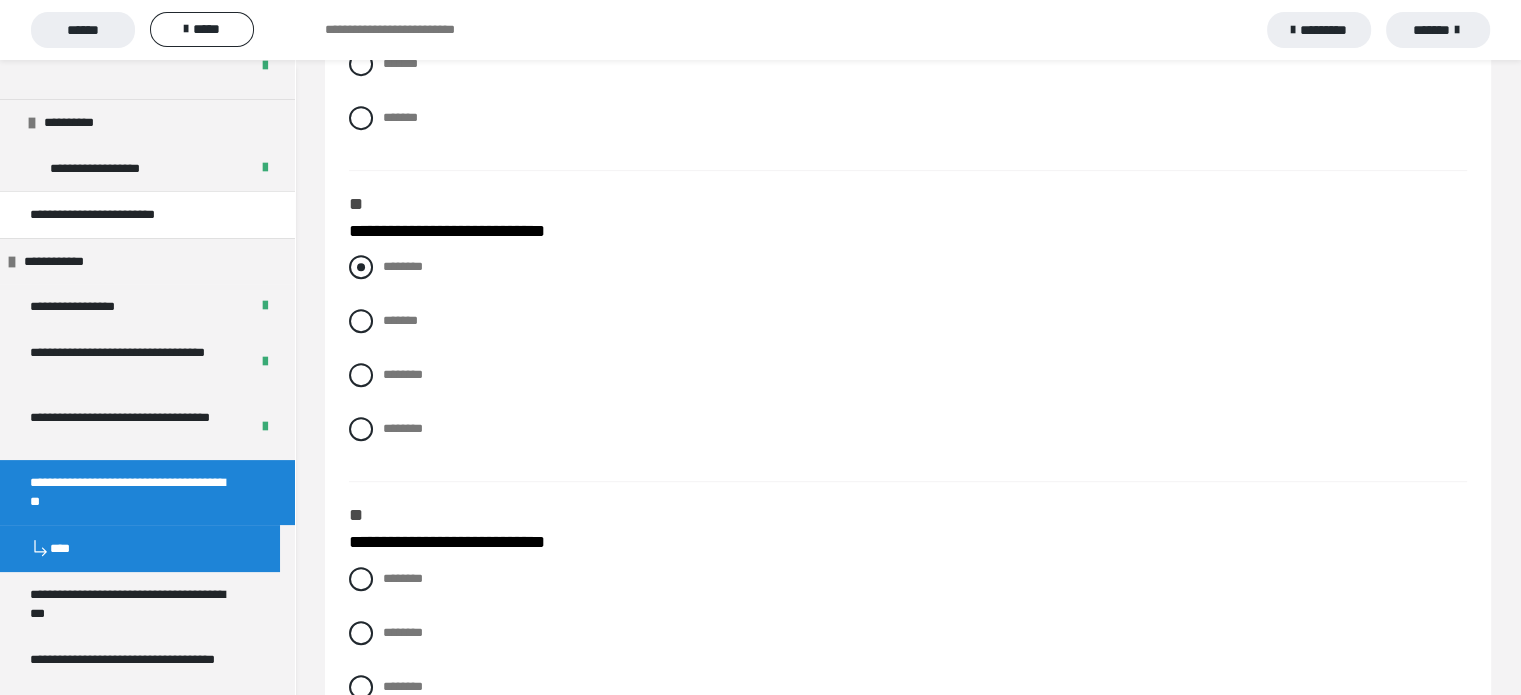 click at bounding box center [361, 267] 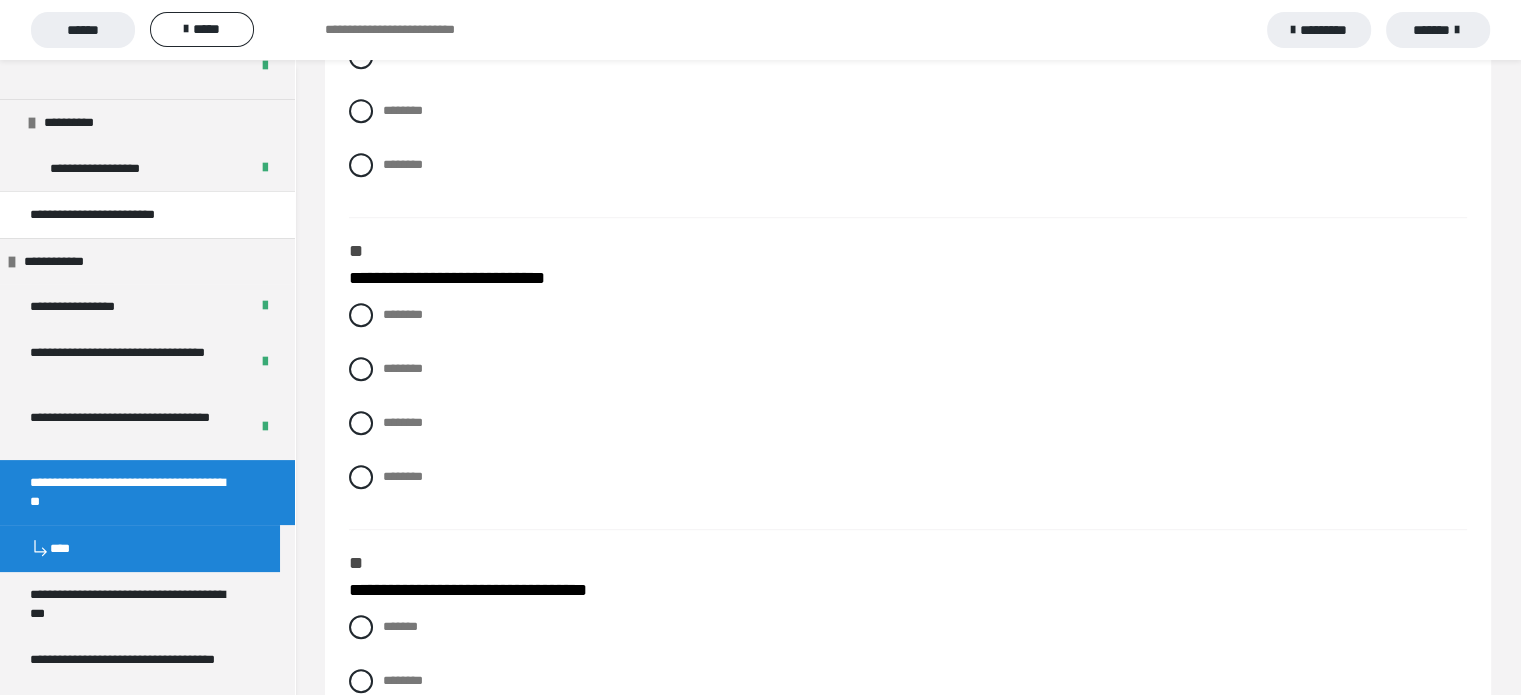 scroll, scrollTop: 1200, scrollLeft: 0, axis: vertical 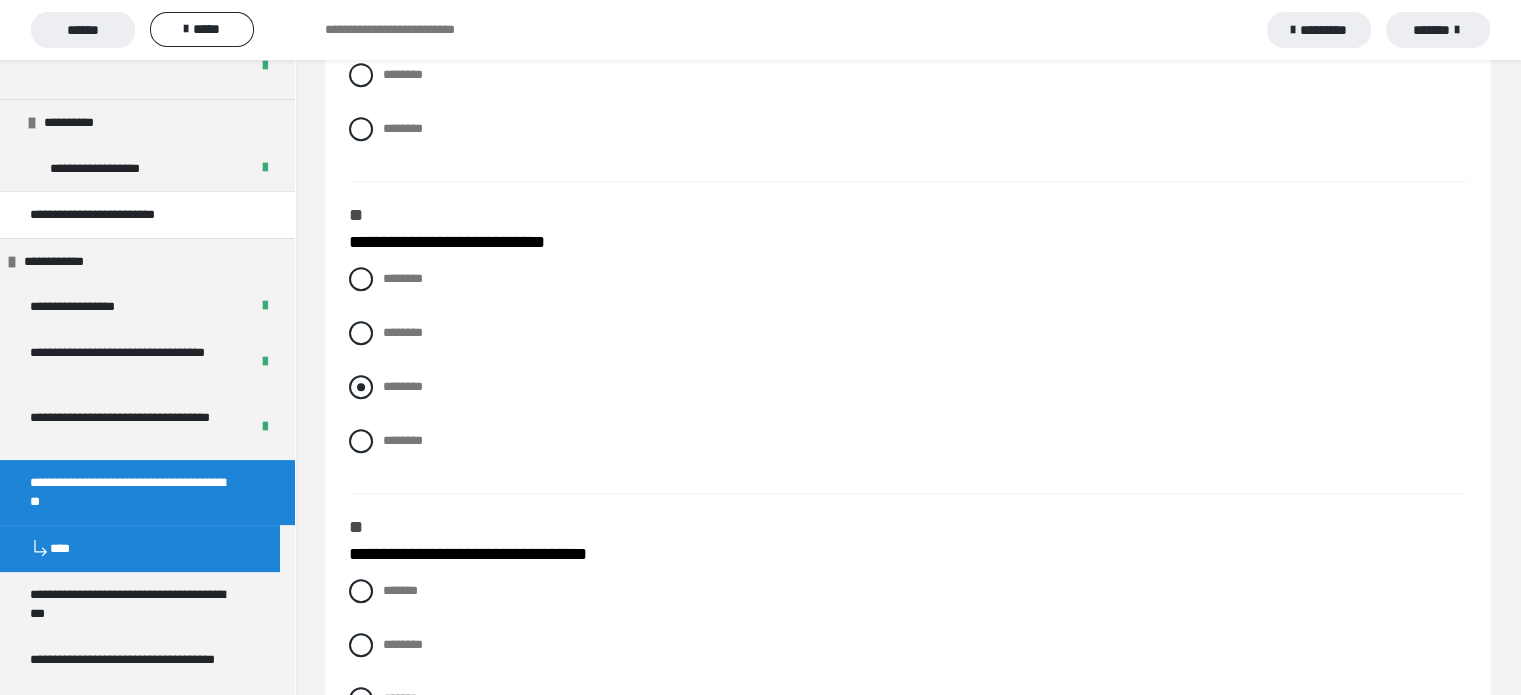 click at bounding box center (361, 387) 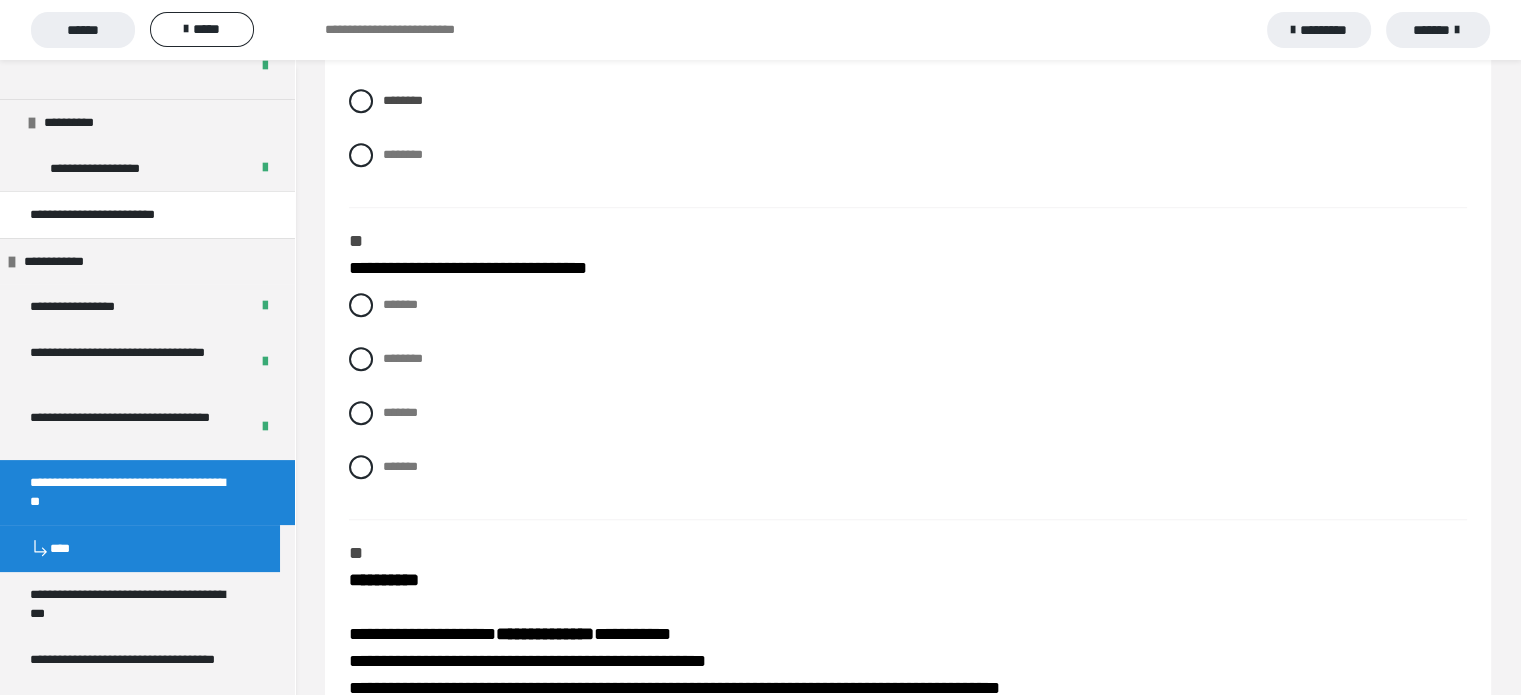 scroll, scrollTop: 1500, scrollLeft: 0, axis: vertical 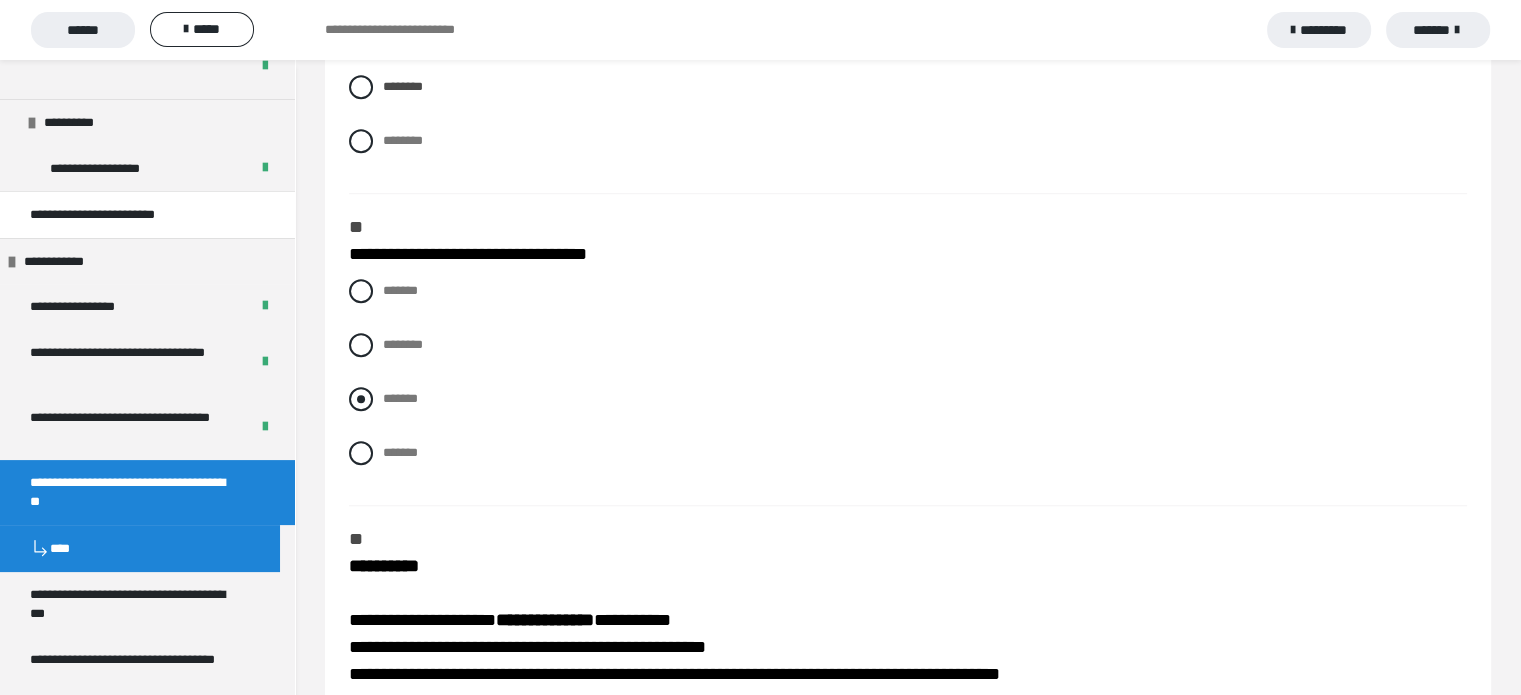 click at bounding box center (361, 399) 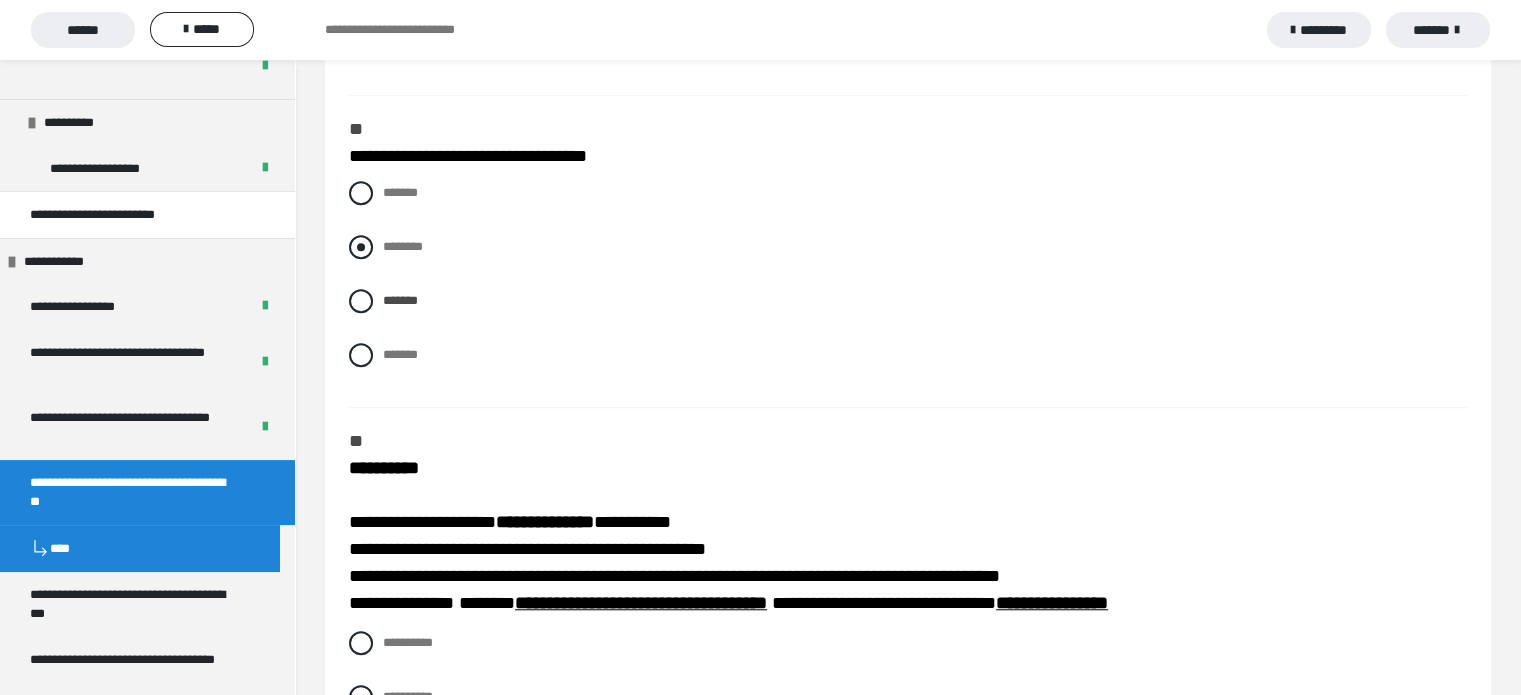 scroll, scrollTop: 1800, scrollLeft: 0, axis: vertical 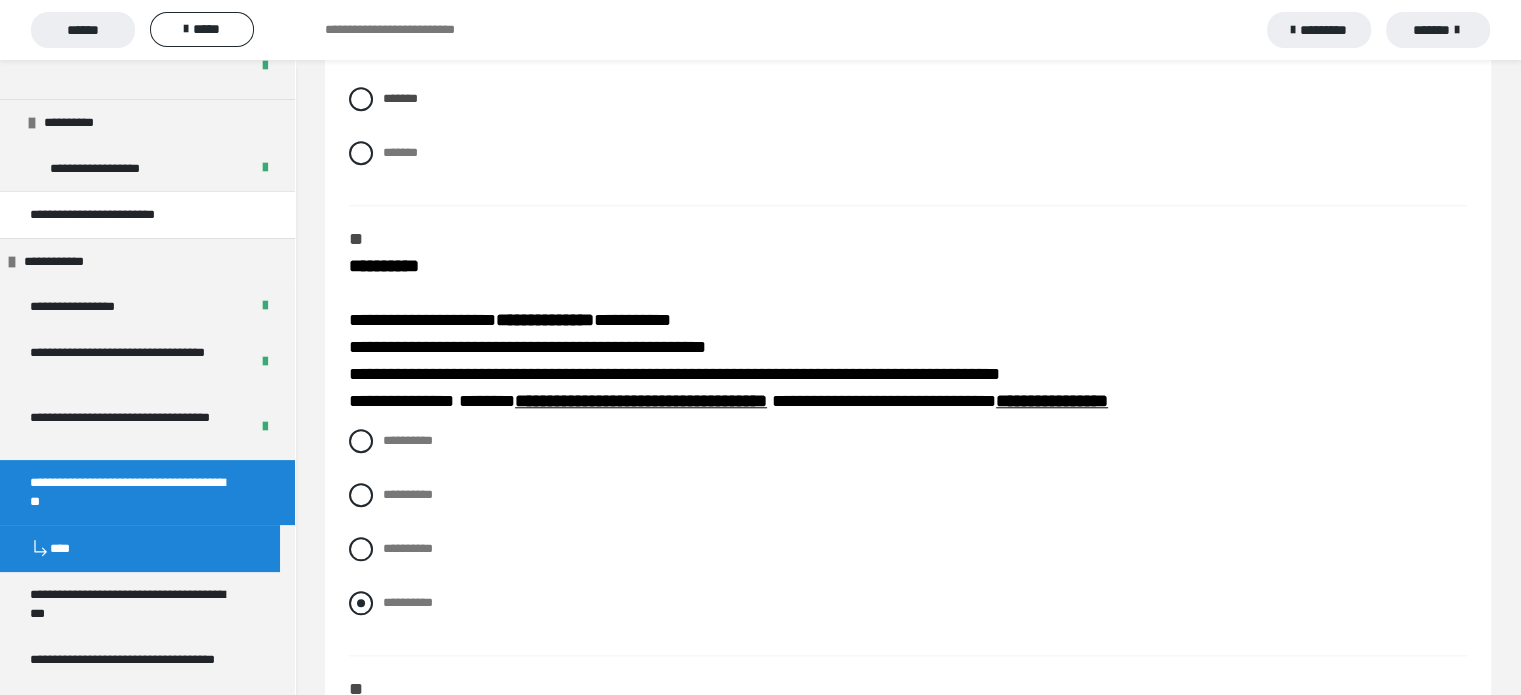 click at bounding box center (361, 603) 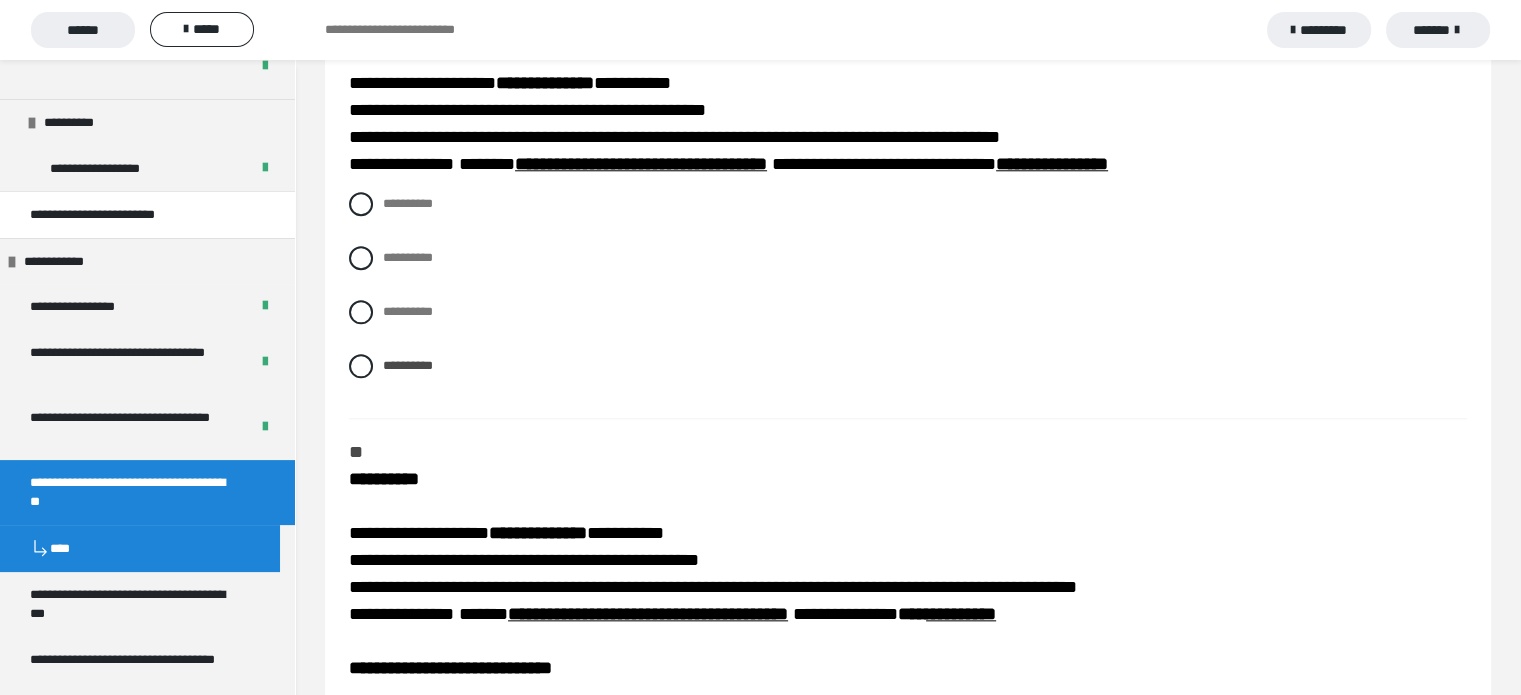 scroll, scrollTop: 2300, scrollLeft: 0, axis: vertical 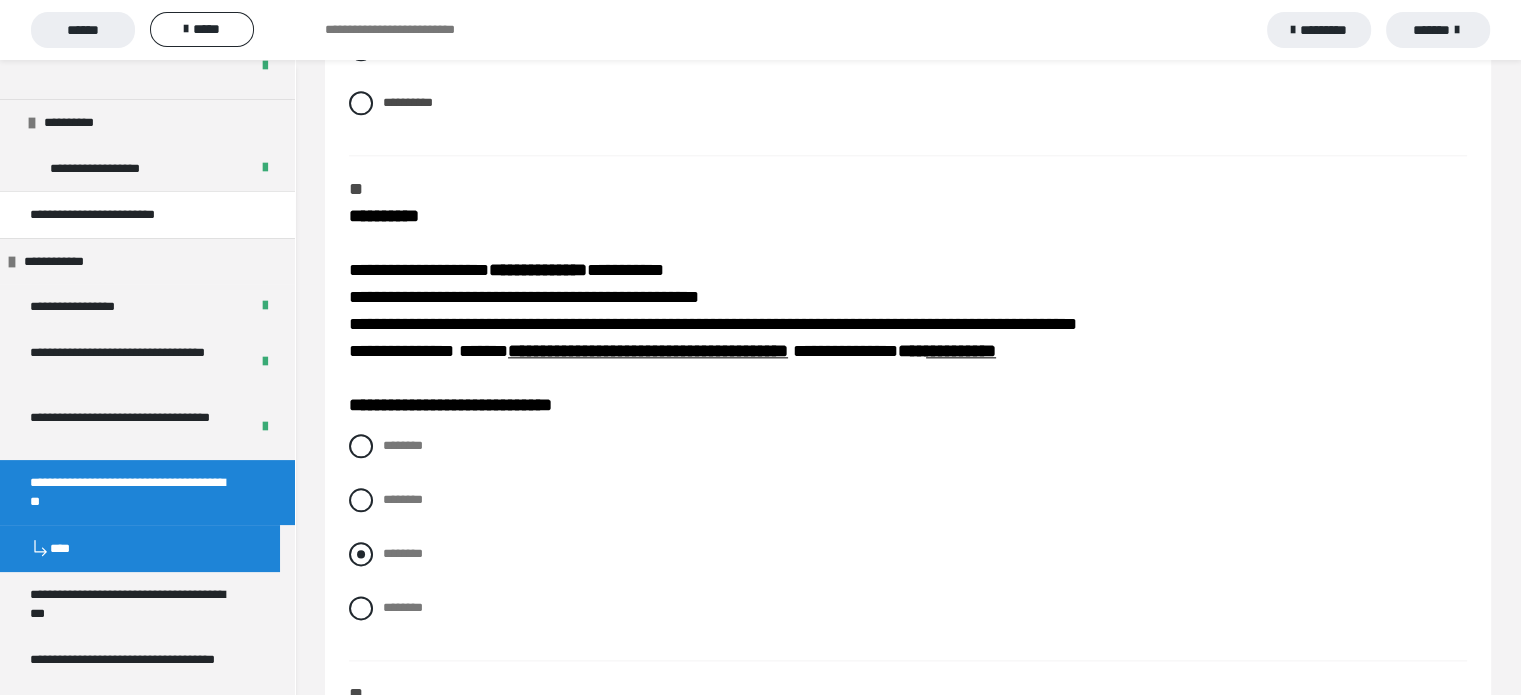 click at bounding box center [361, 554] 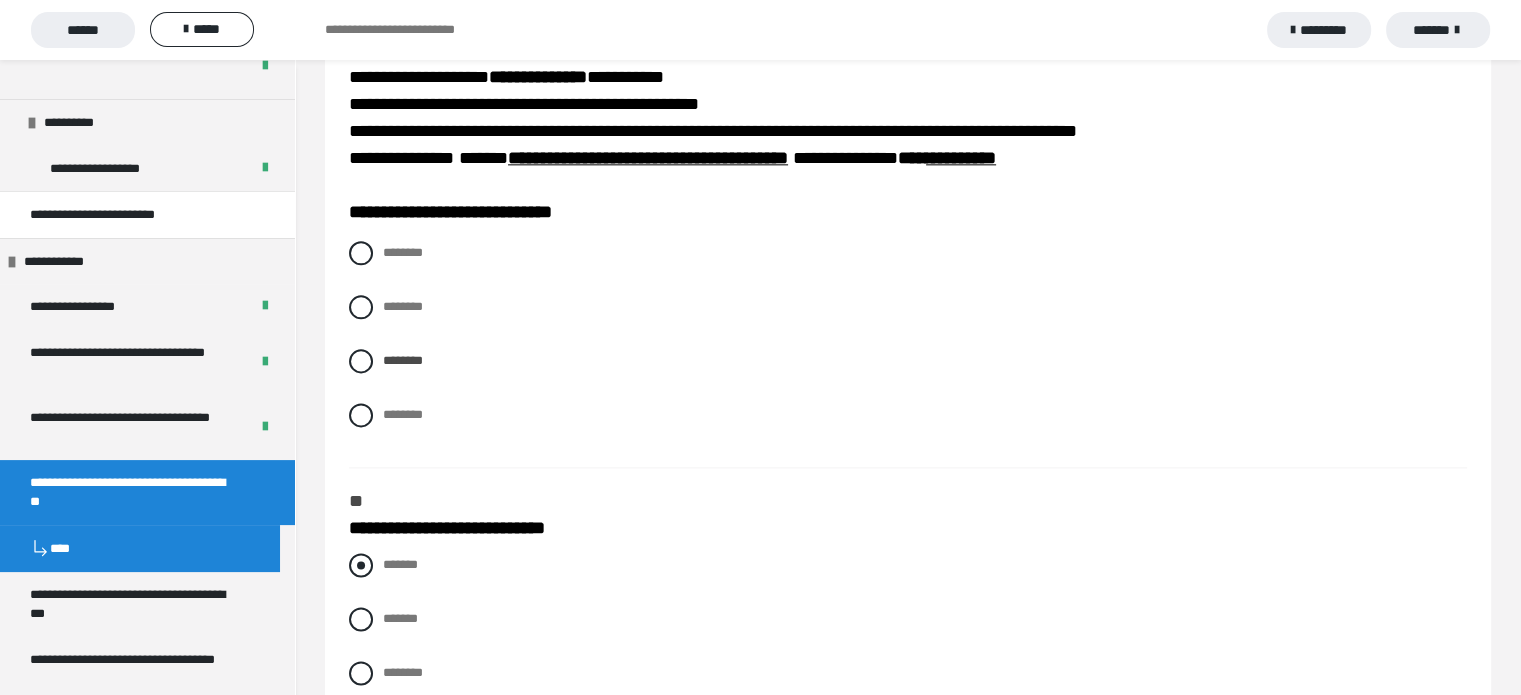 scroll, scrollTop: 2600, scrollLeft: 0, axis: vertical 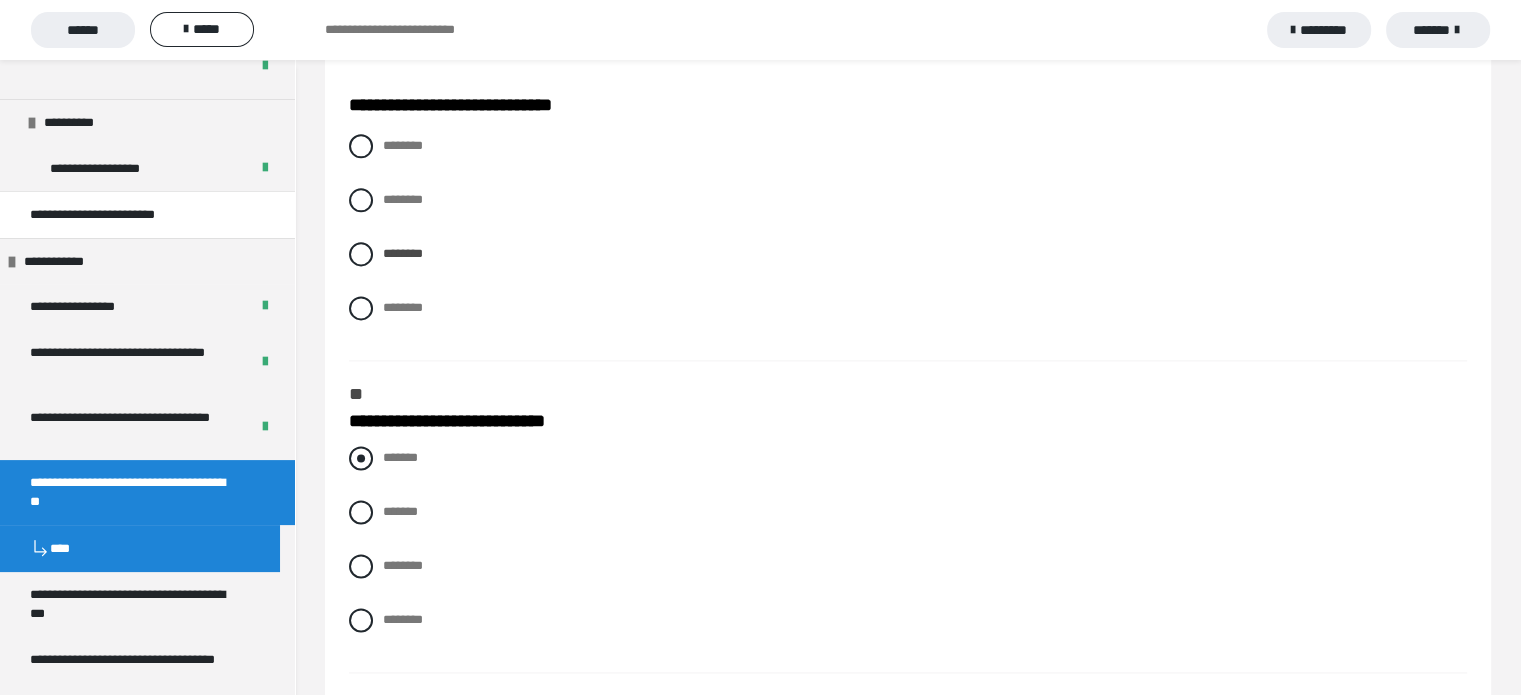 click at bounding box center [361, 458] 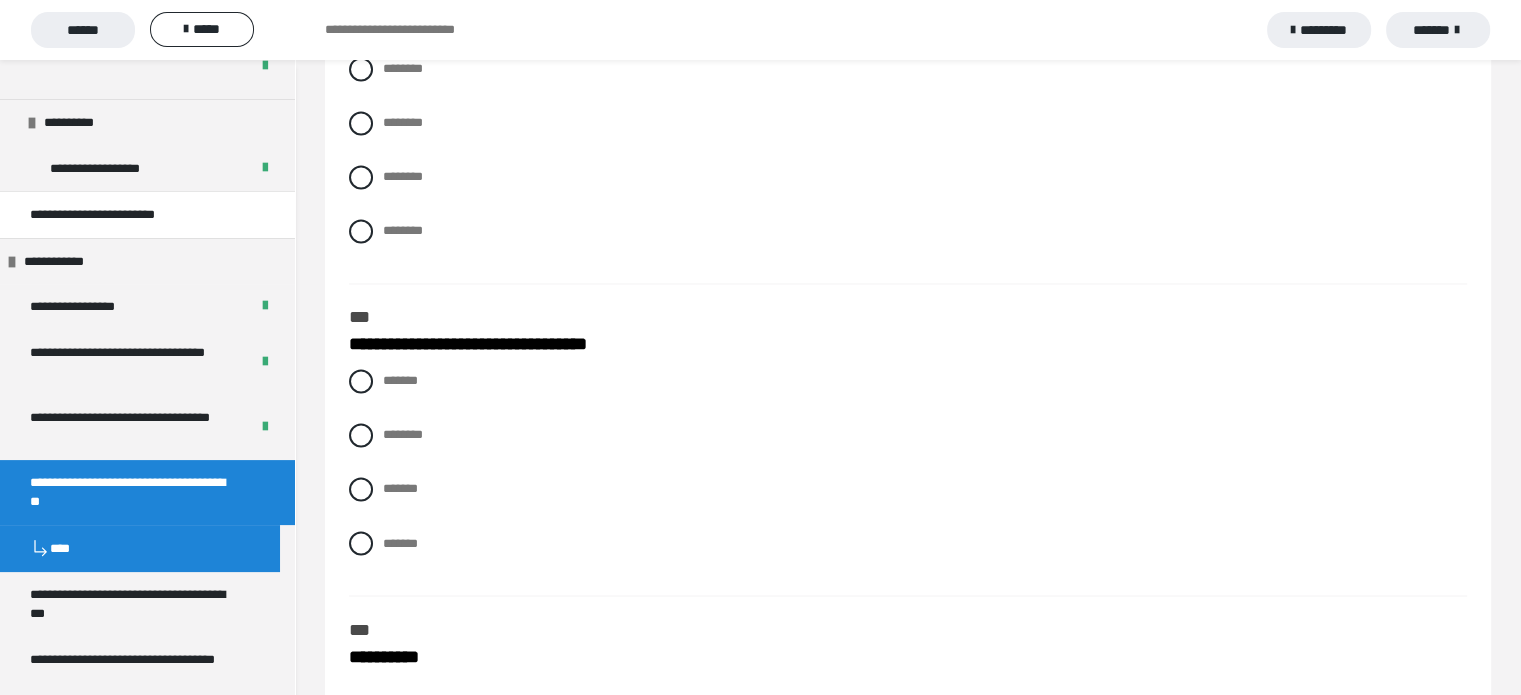 scroll, scrollTop: 3500, scrollLeft: 0, axis: vertical 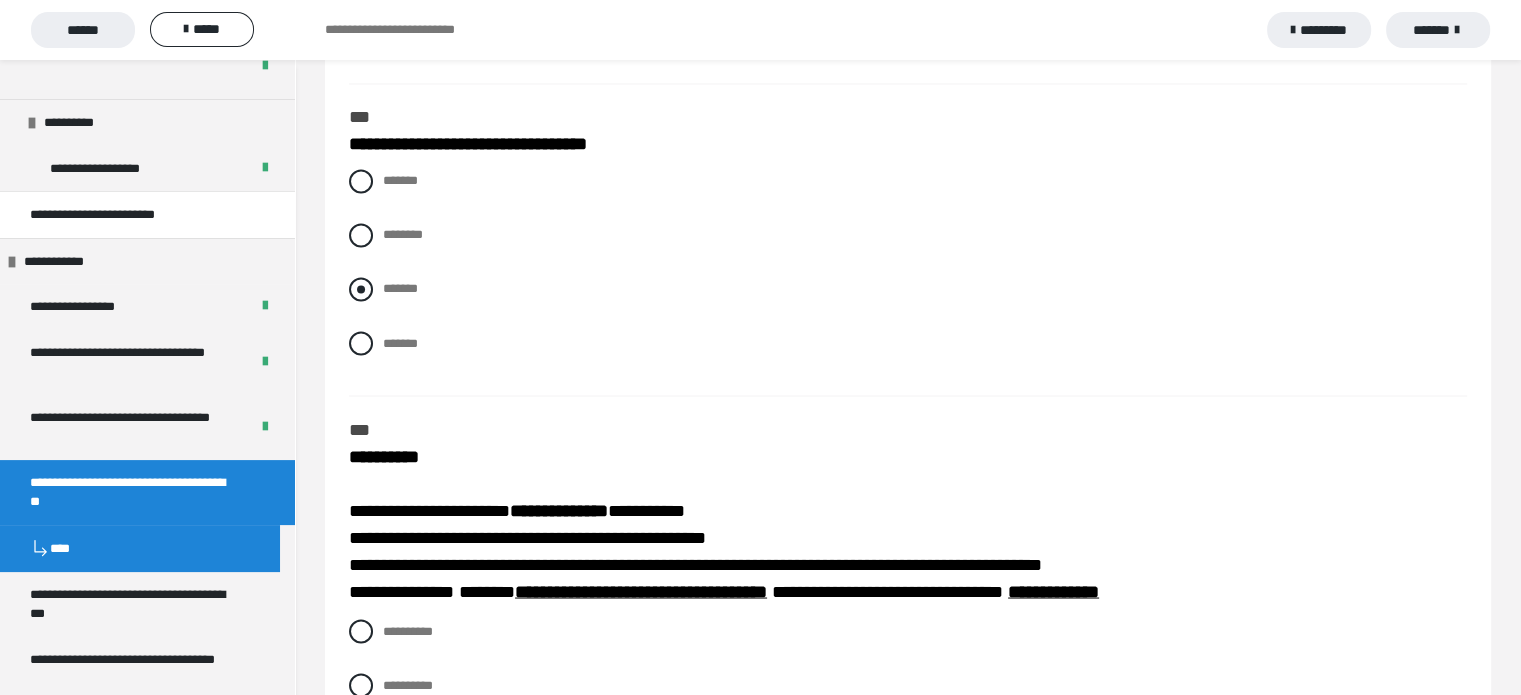 click at bounding box center (361, 289) 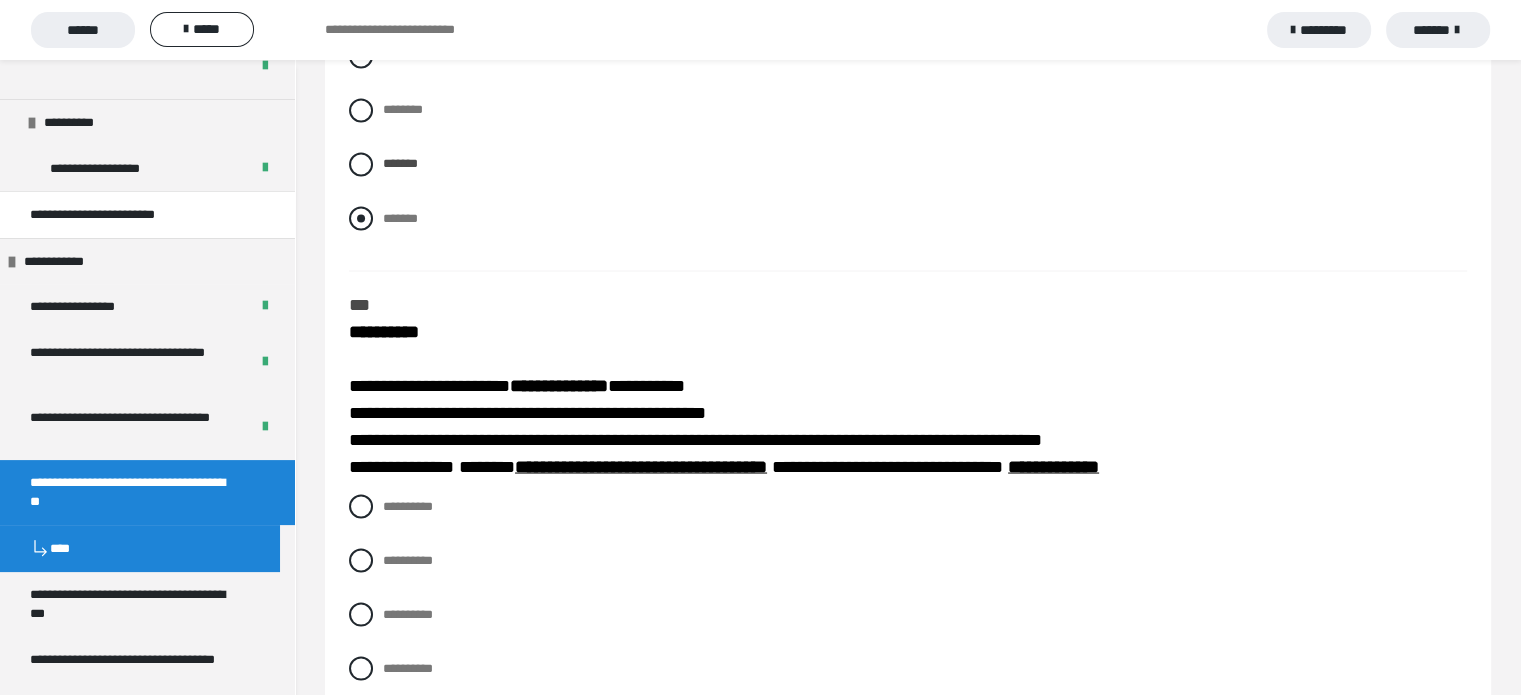 scroll, scrollTop: 3700, scrollLeft: 0, axis: vertical 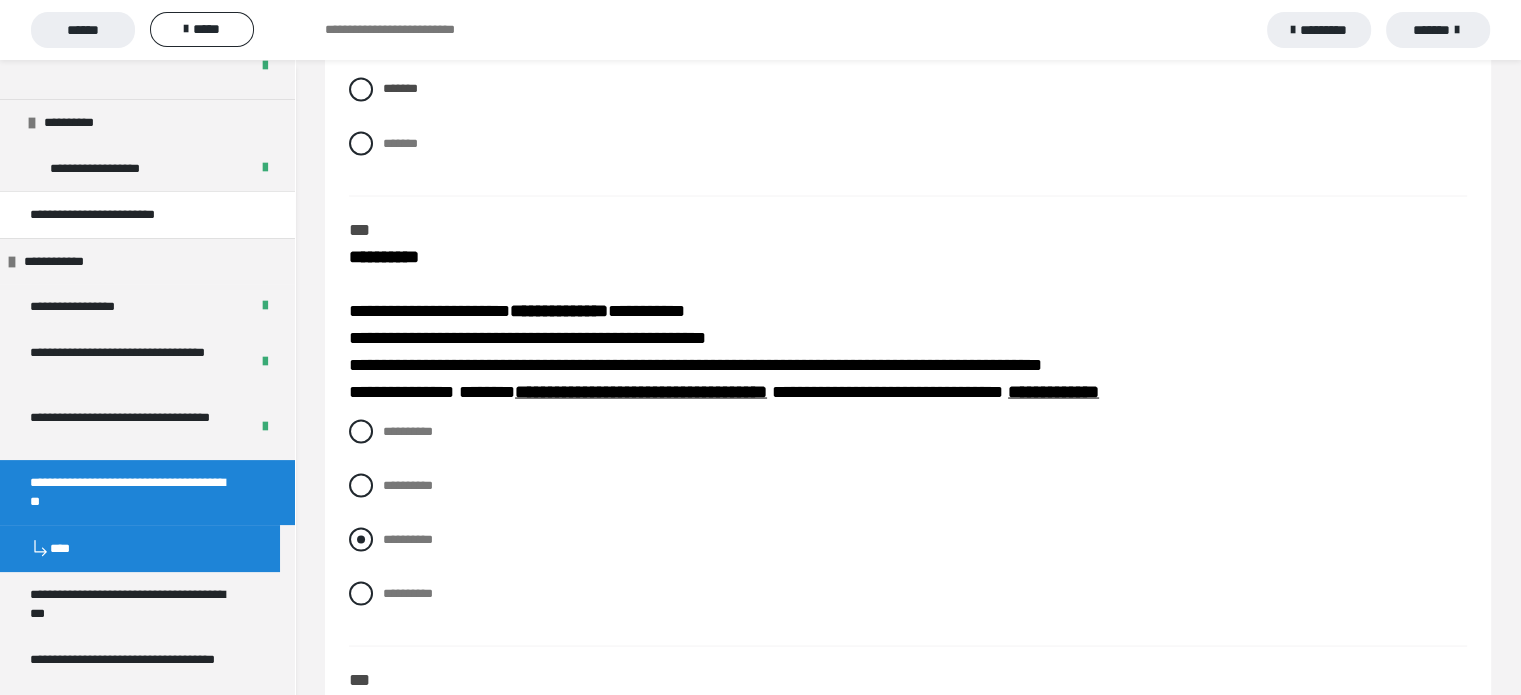 click at bounding box center [361, 539] 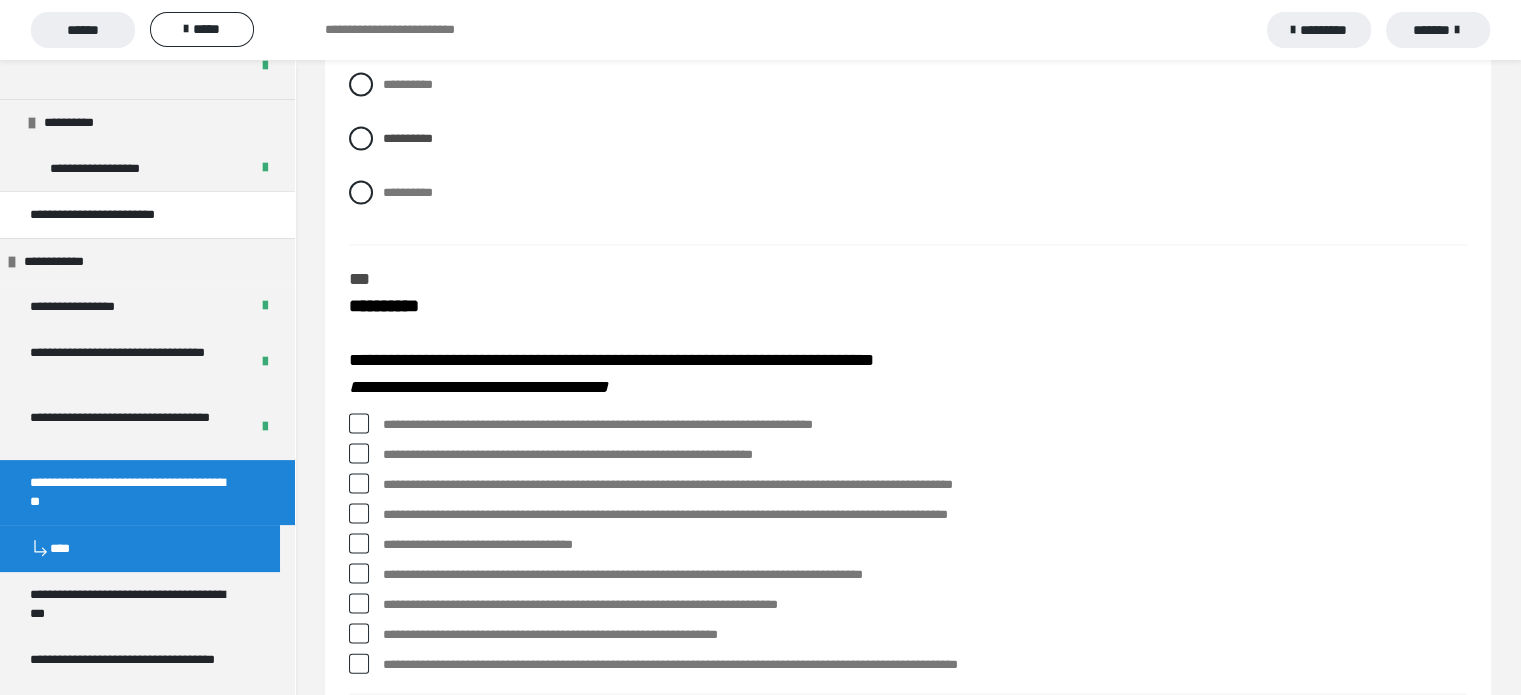 scroll, scrollTop: 4200, scrollLeft: 0, axis: vertical 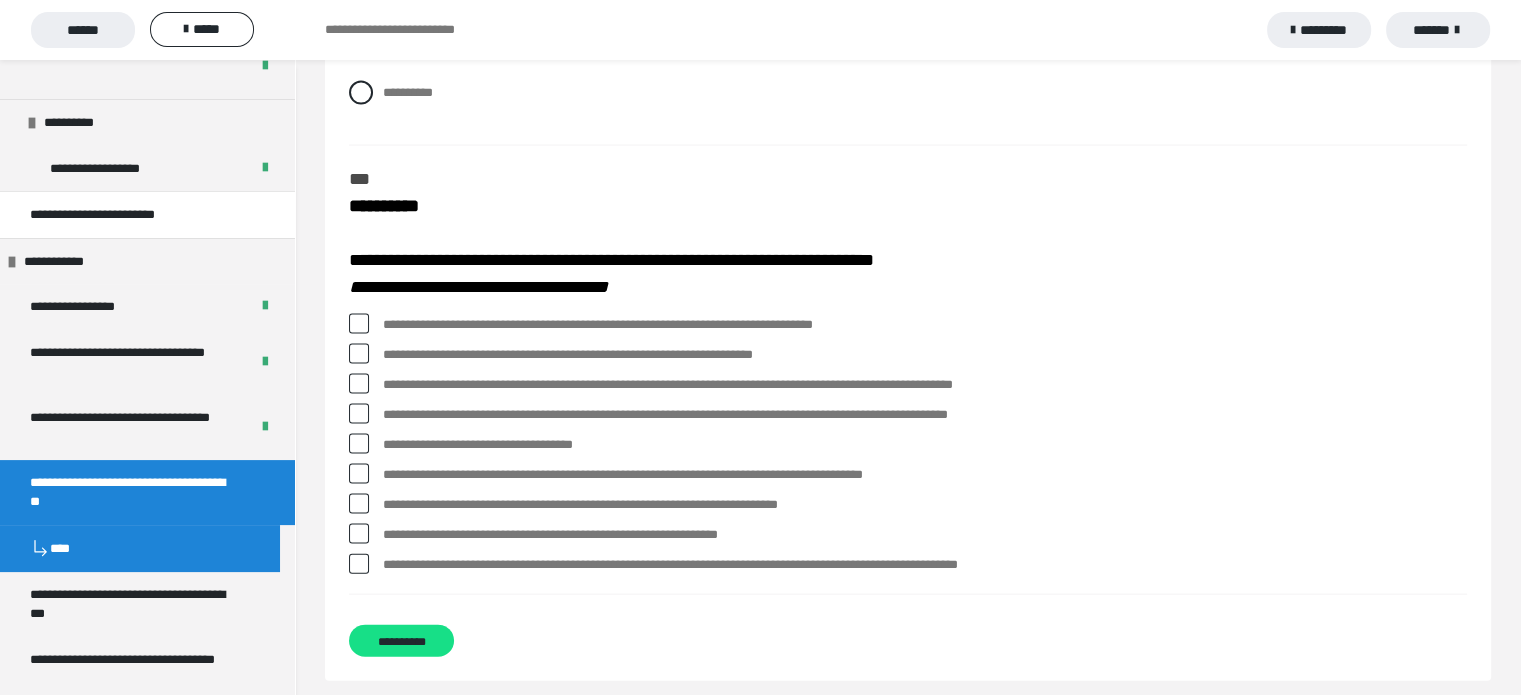 click at bounding box center (359, 324) 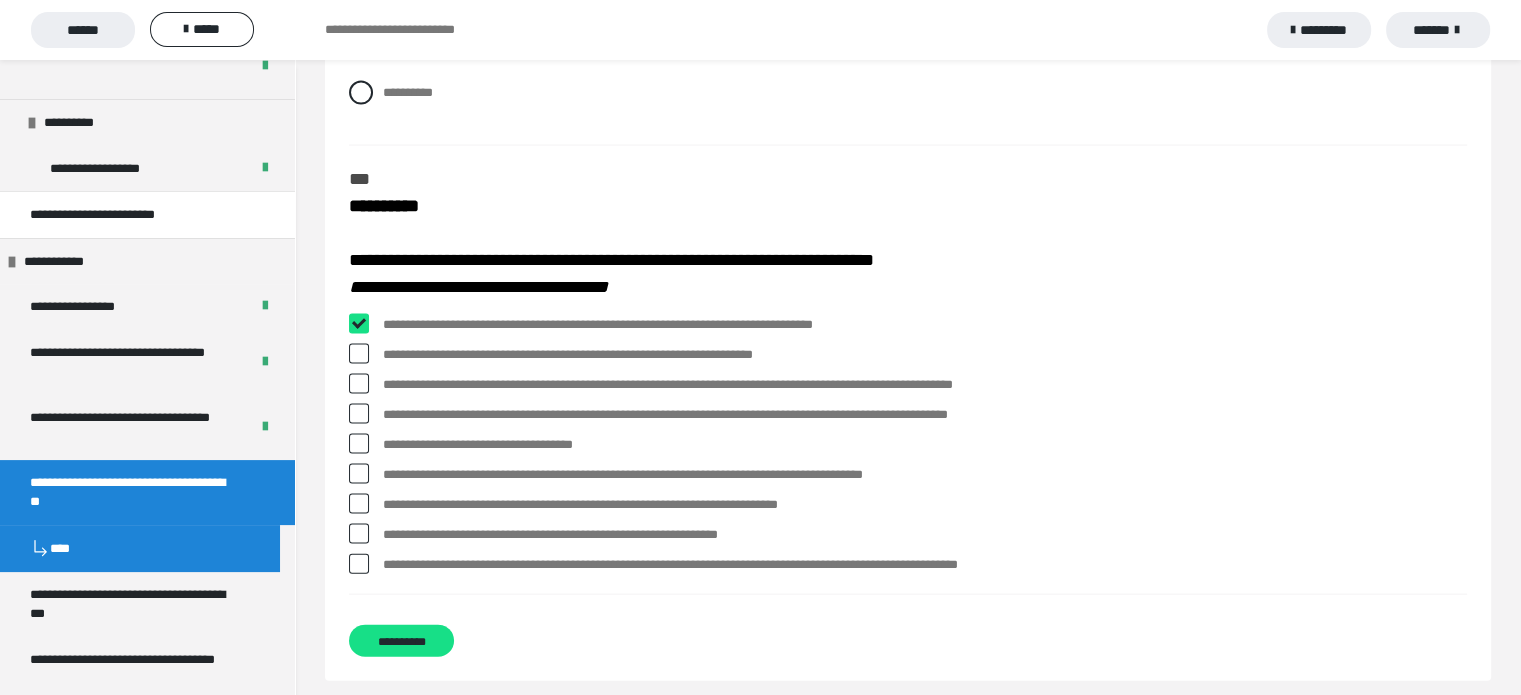checkbox on "****" 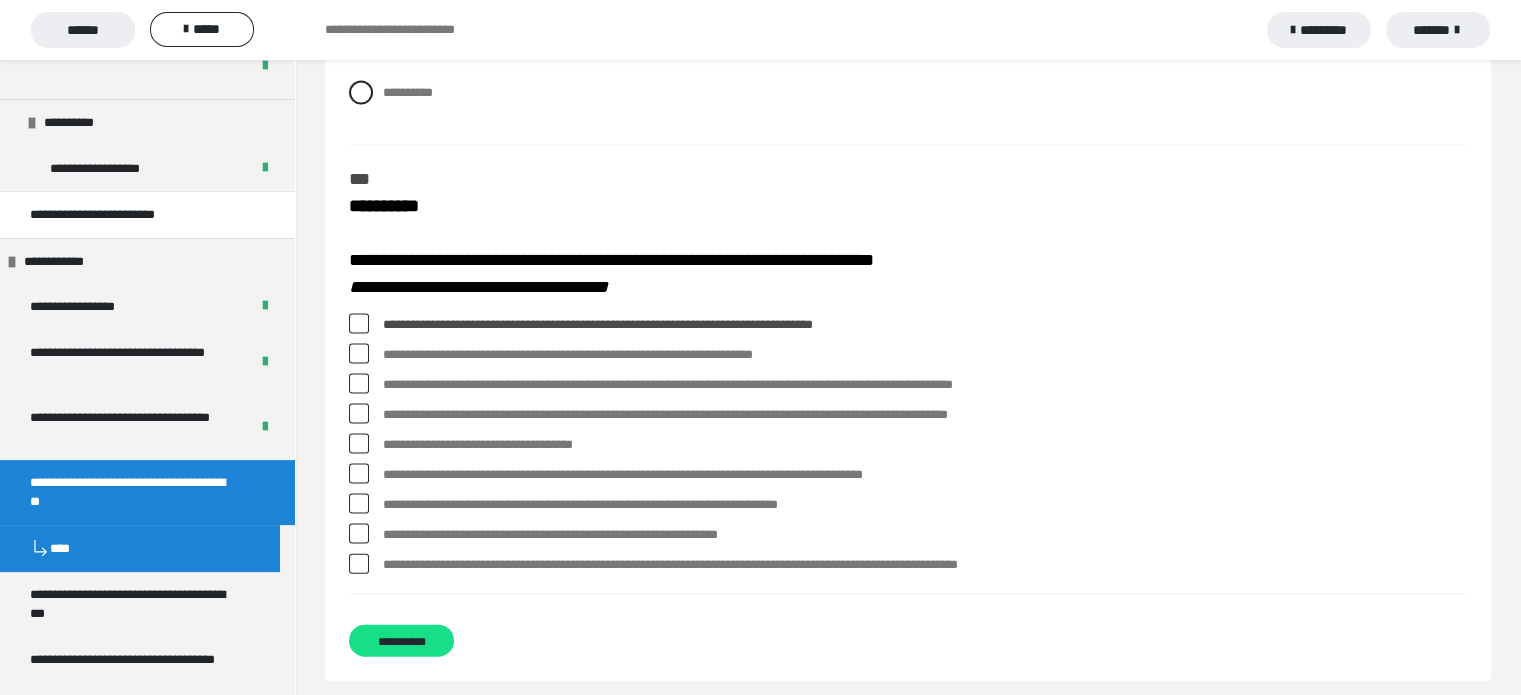click at bounding box center [359, 444] 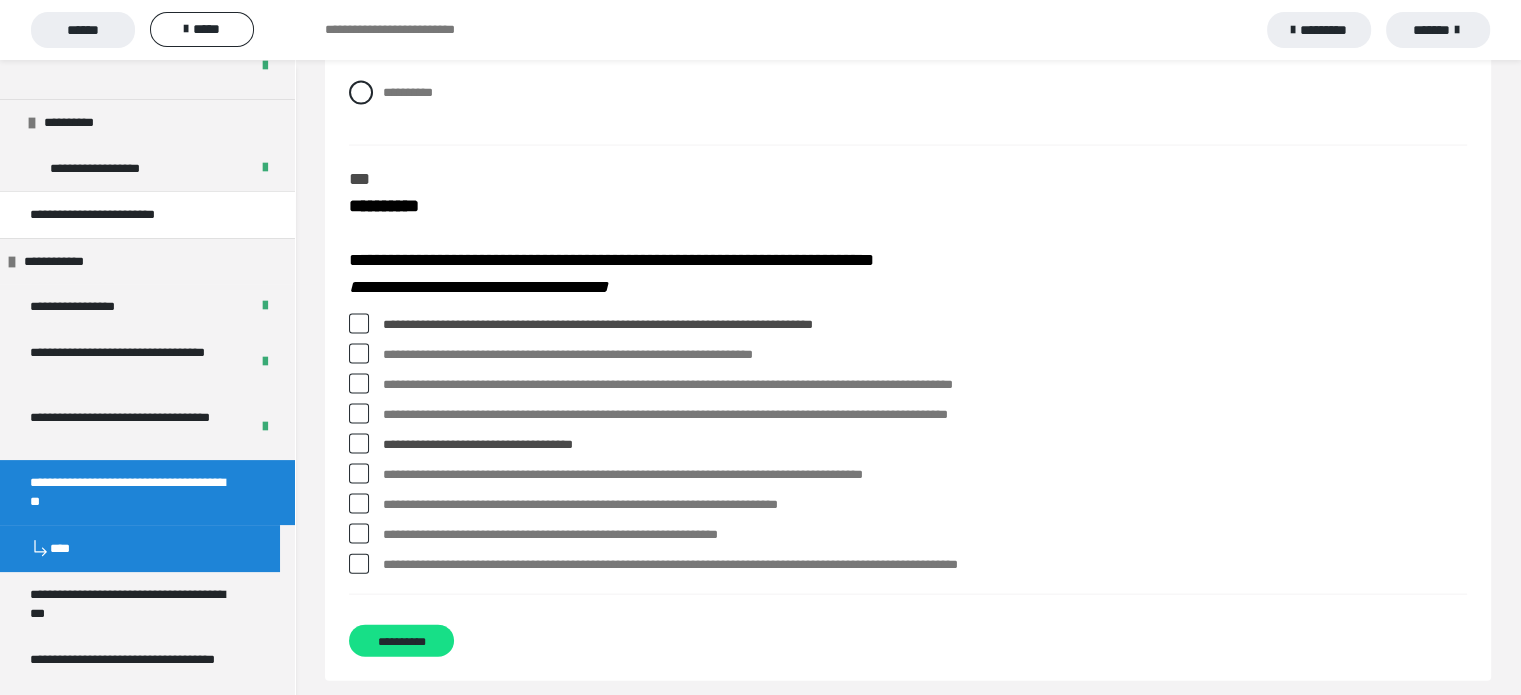 click at bounding box center (359, 504) 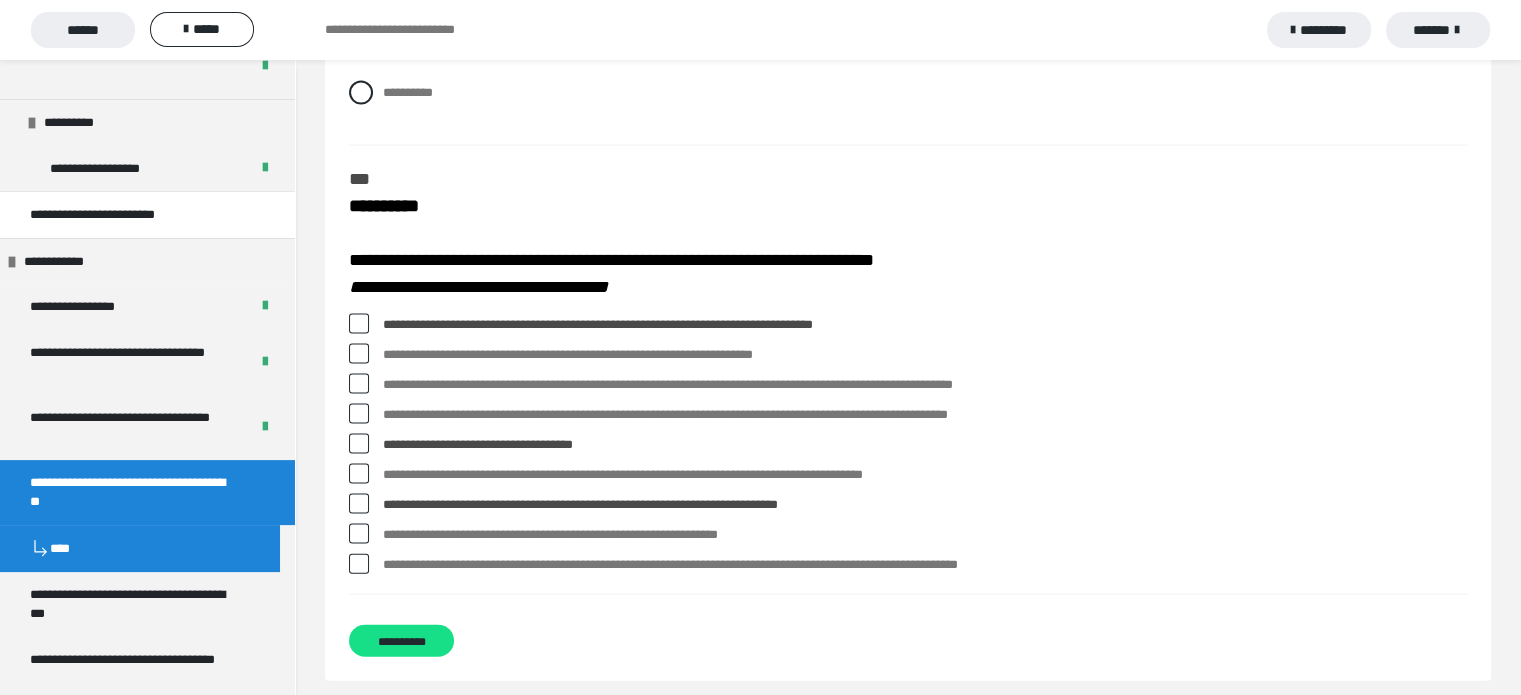 click at bounding box center (359, 564) 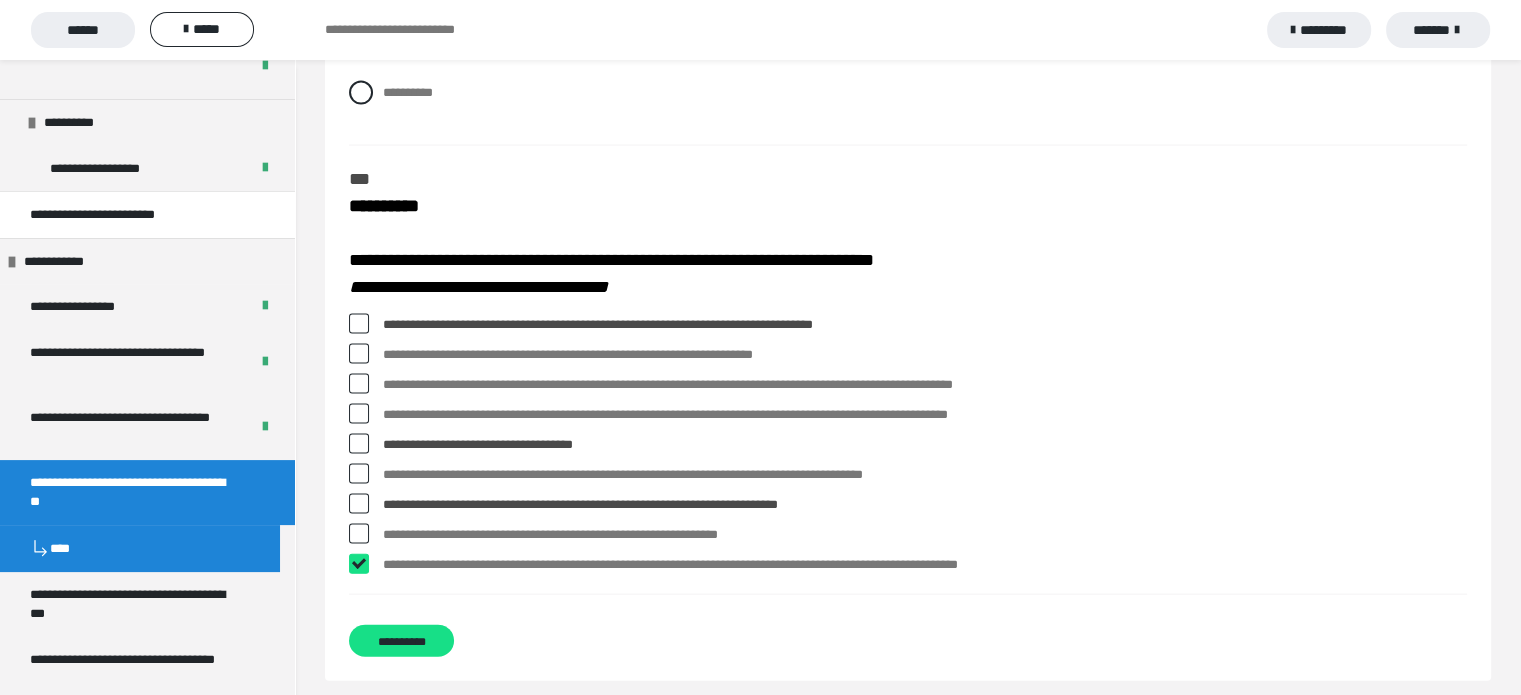 checkbox on "****" 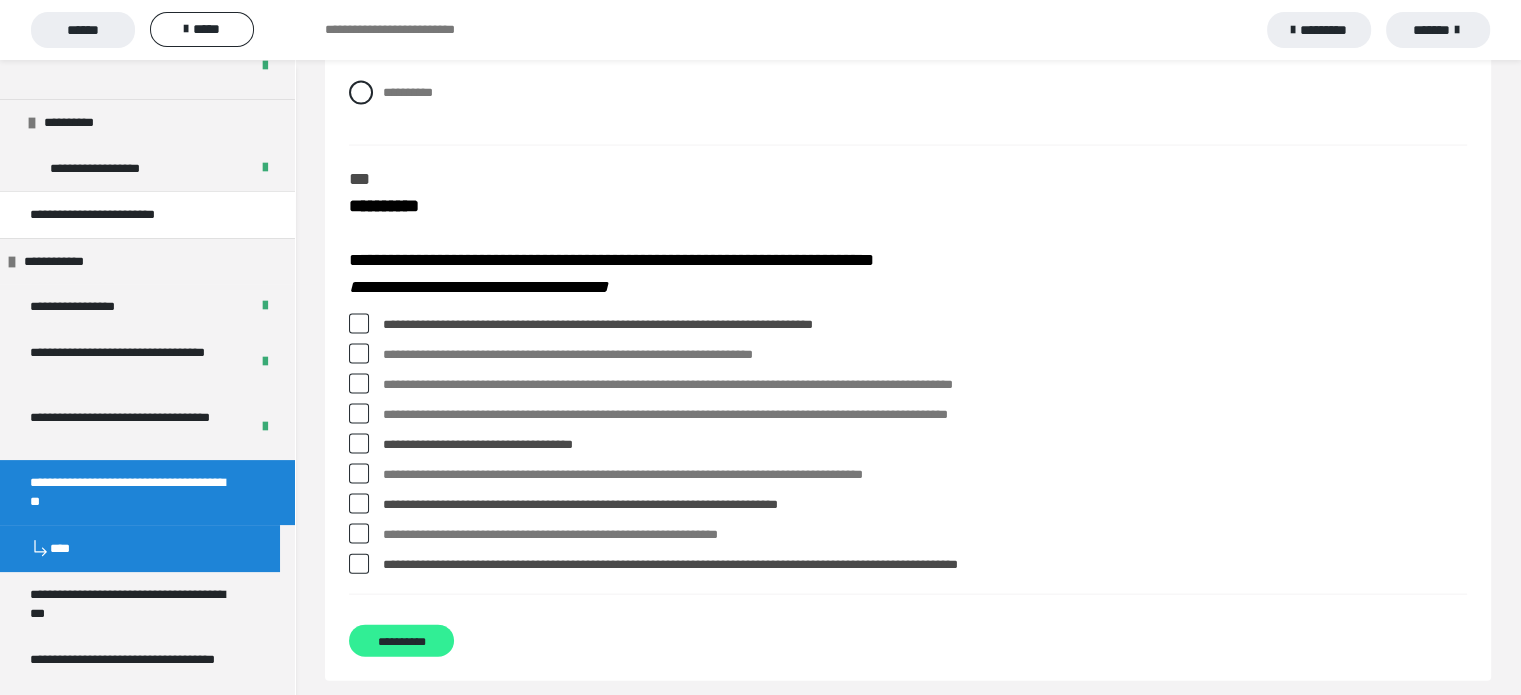 click on "**********" at bounding box center (401, 641) 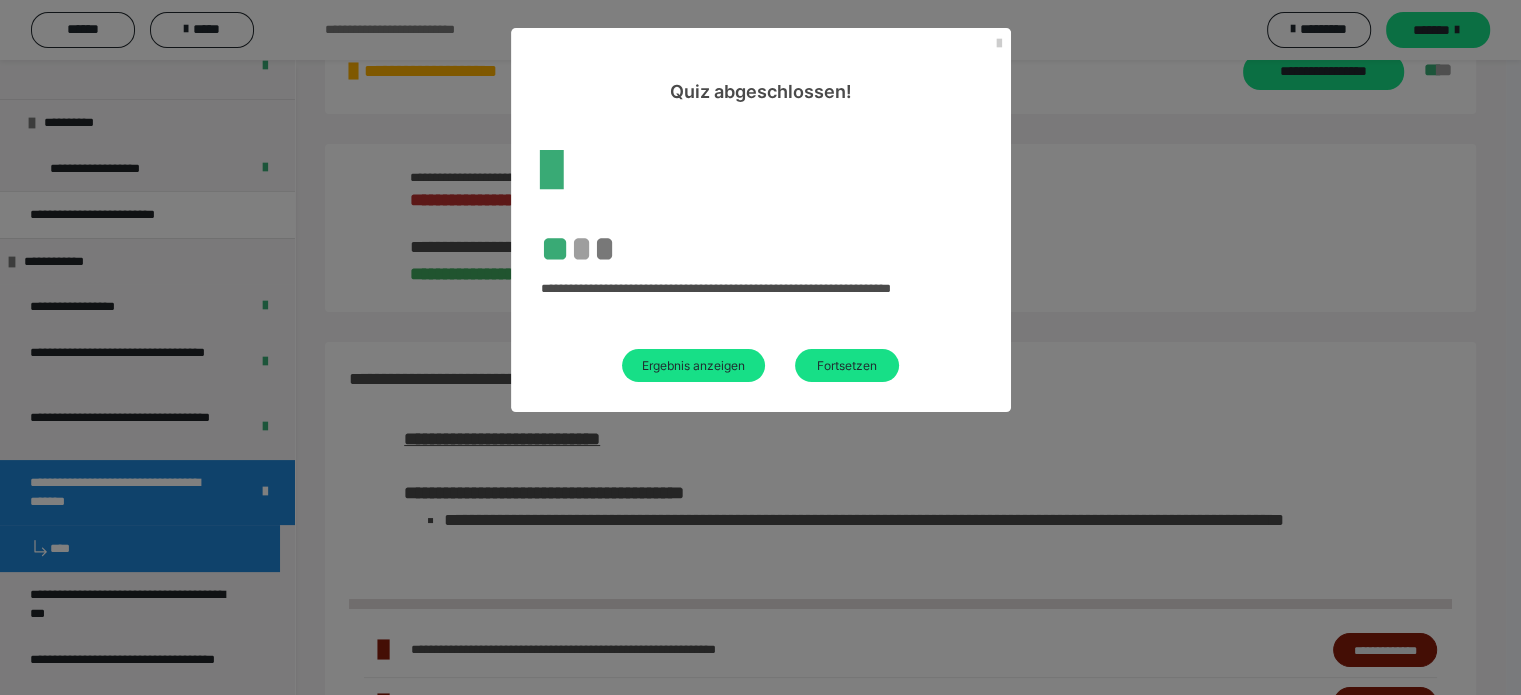 scroll, scrollTop: 654, scrollLeft: 0, axis: vertical 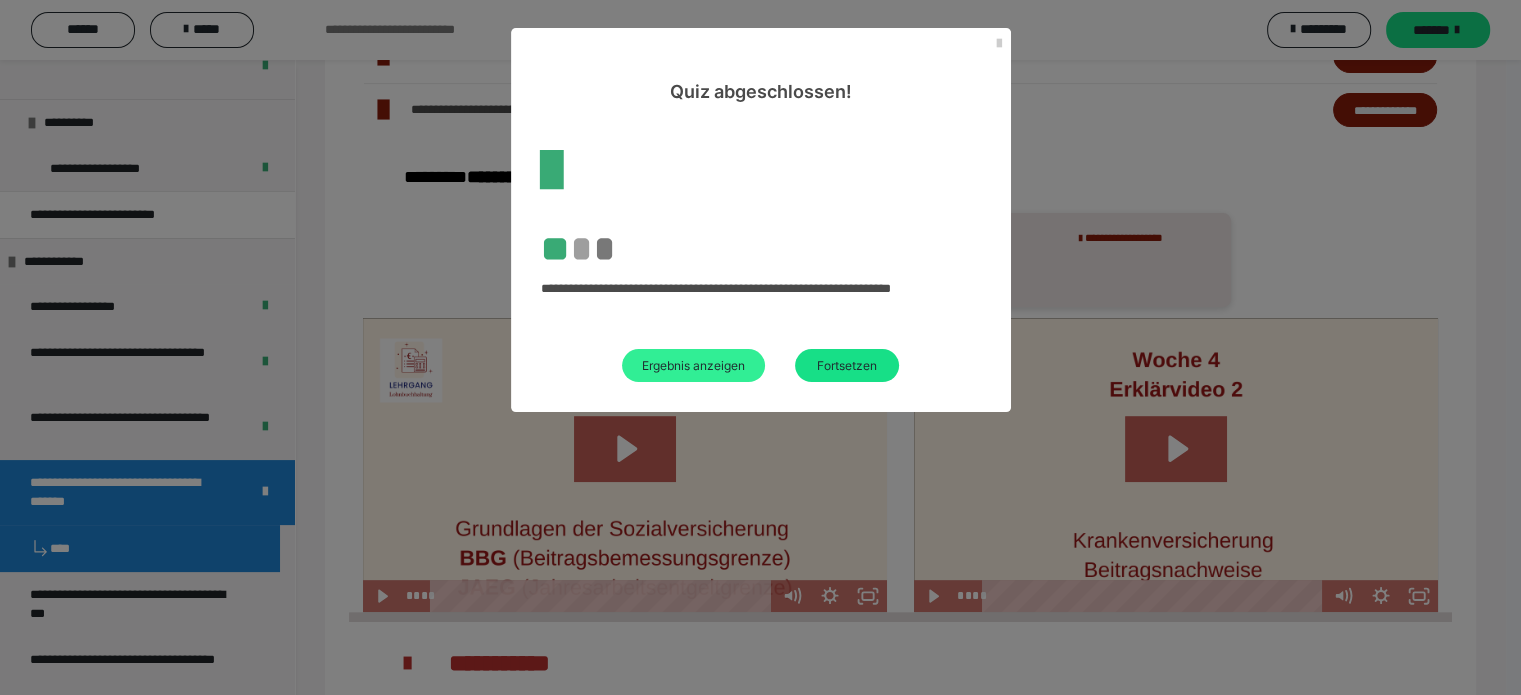 click on "Ergebnis anzeigen" at bounding box center [693, 365] 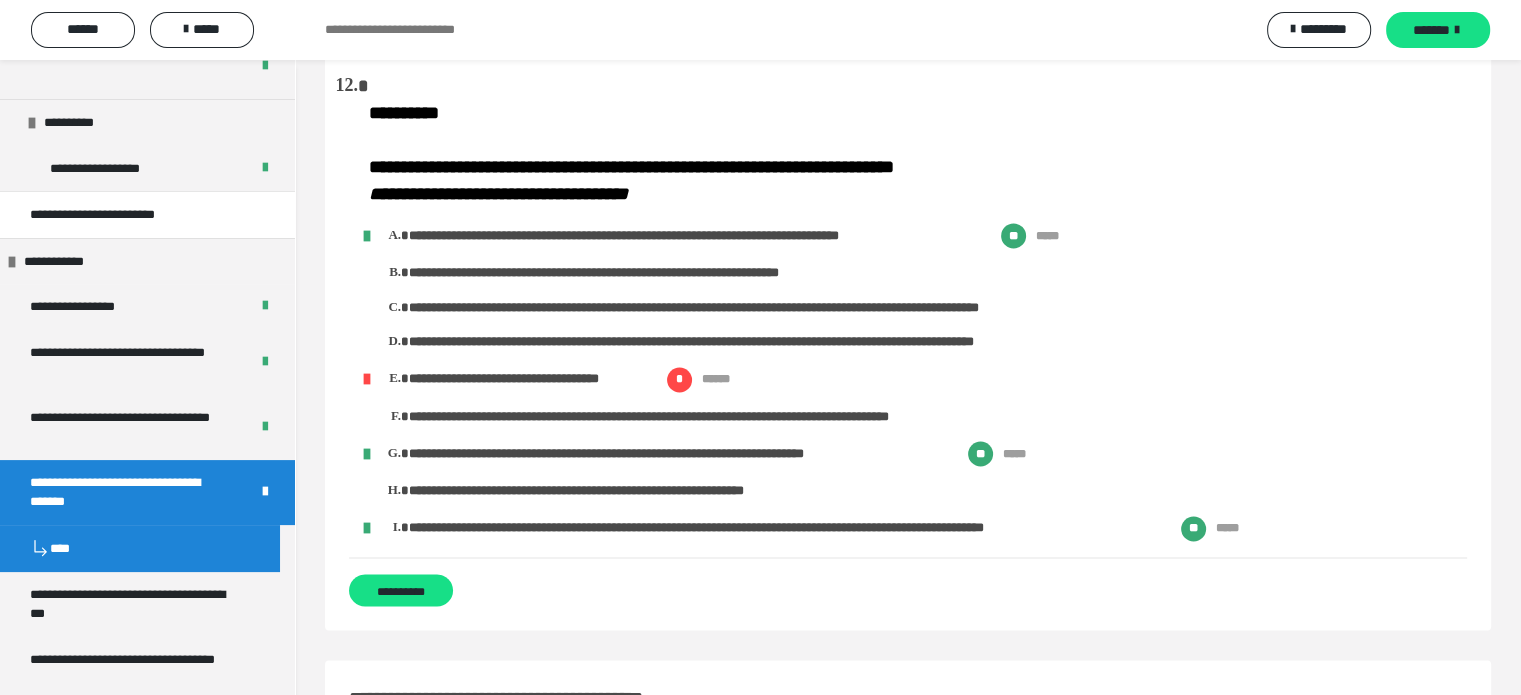 scroll, scrollTop: 3254, scrollLeft: 0, axis: vertical 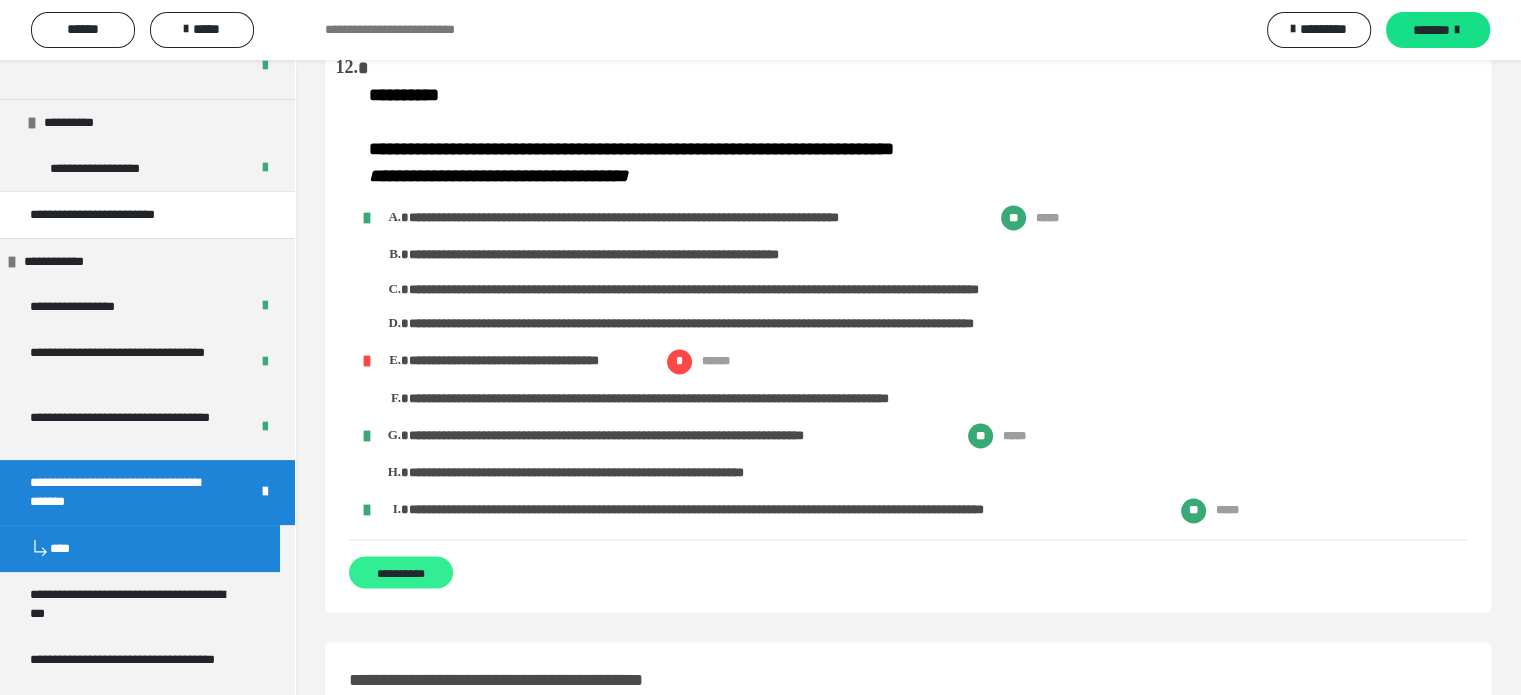 click on "**********" at bounding box center [401, 572] 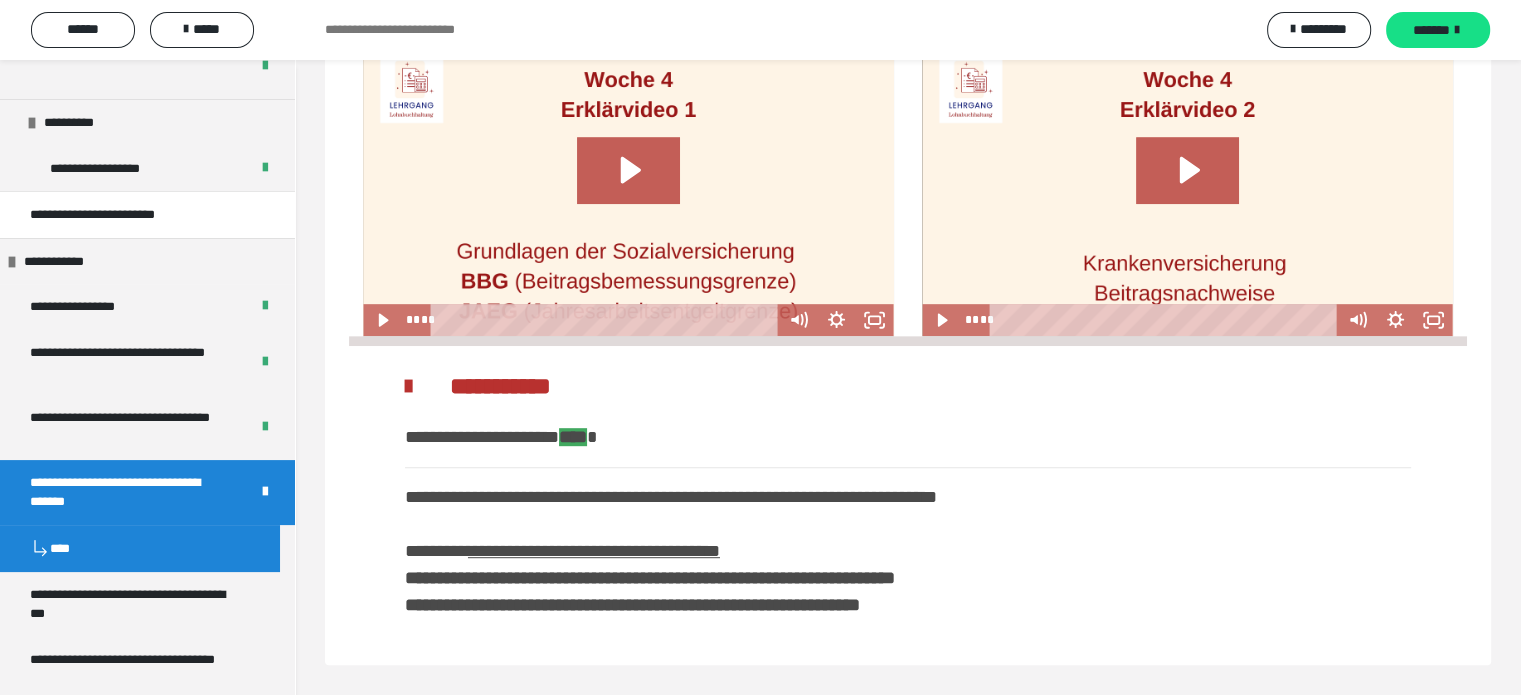 scroll, scrollTop: 0, scrollLeft: 0, axis: both 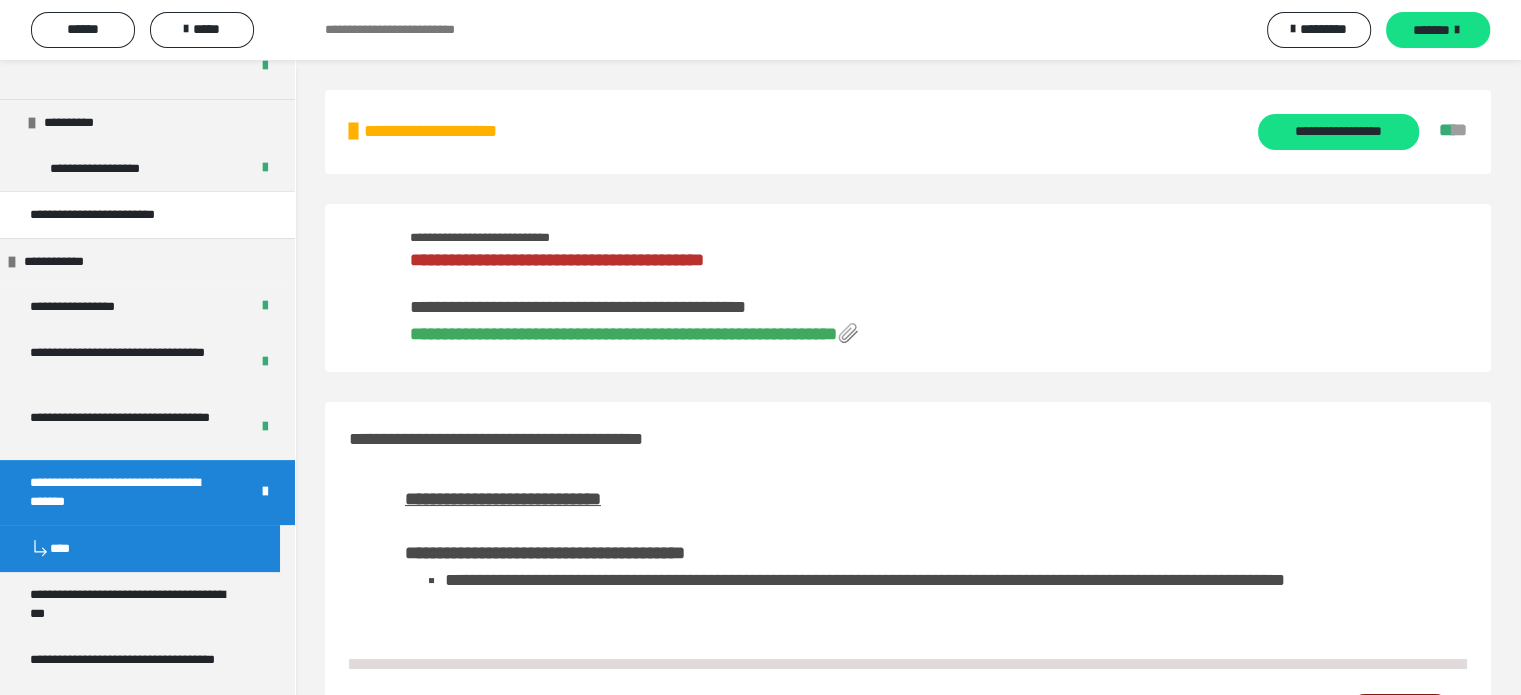 click on "**********" at bounding box center (623, 334) 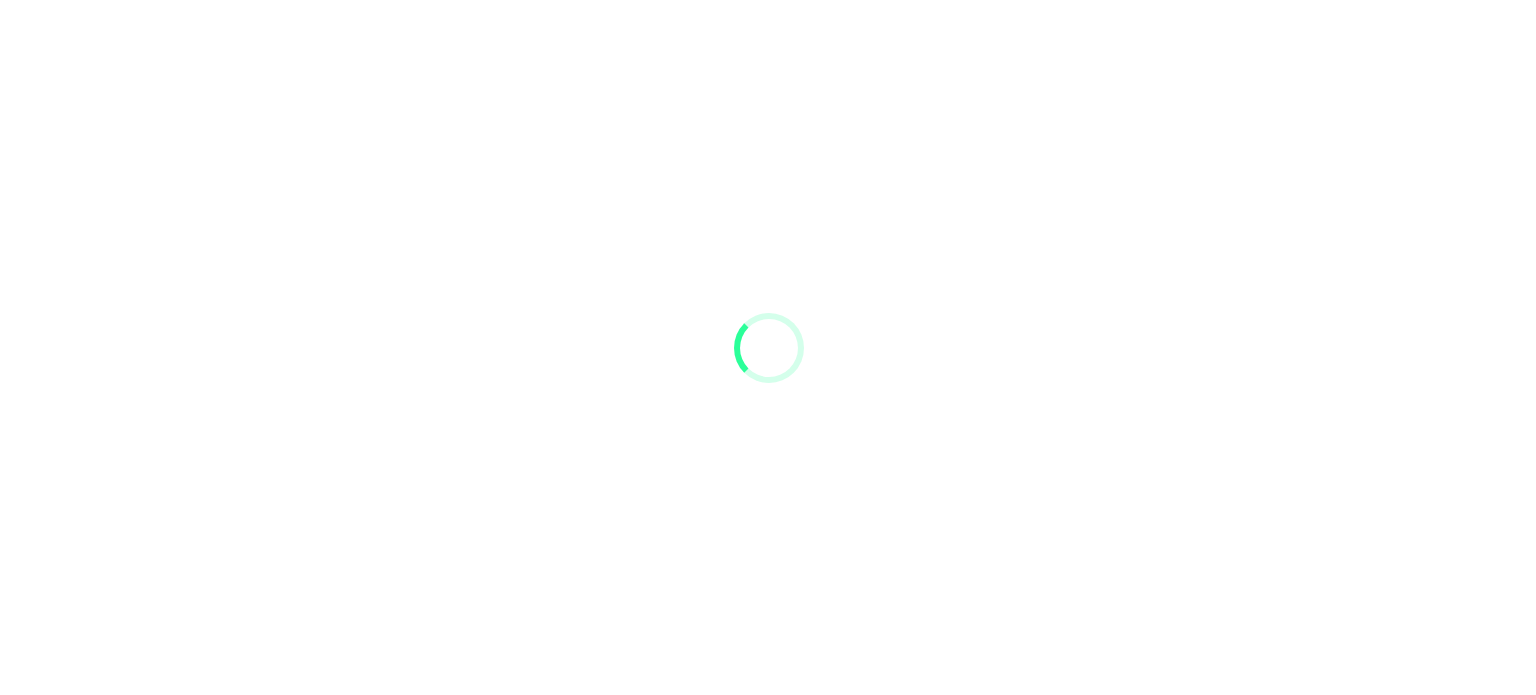scroll, scrollTop: 0, scrollLeft: 0, axis: both 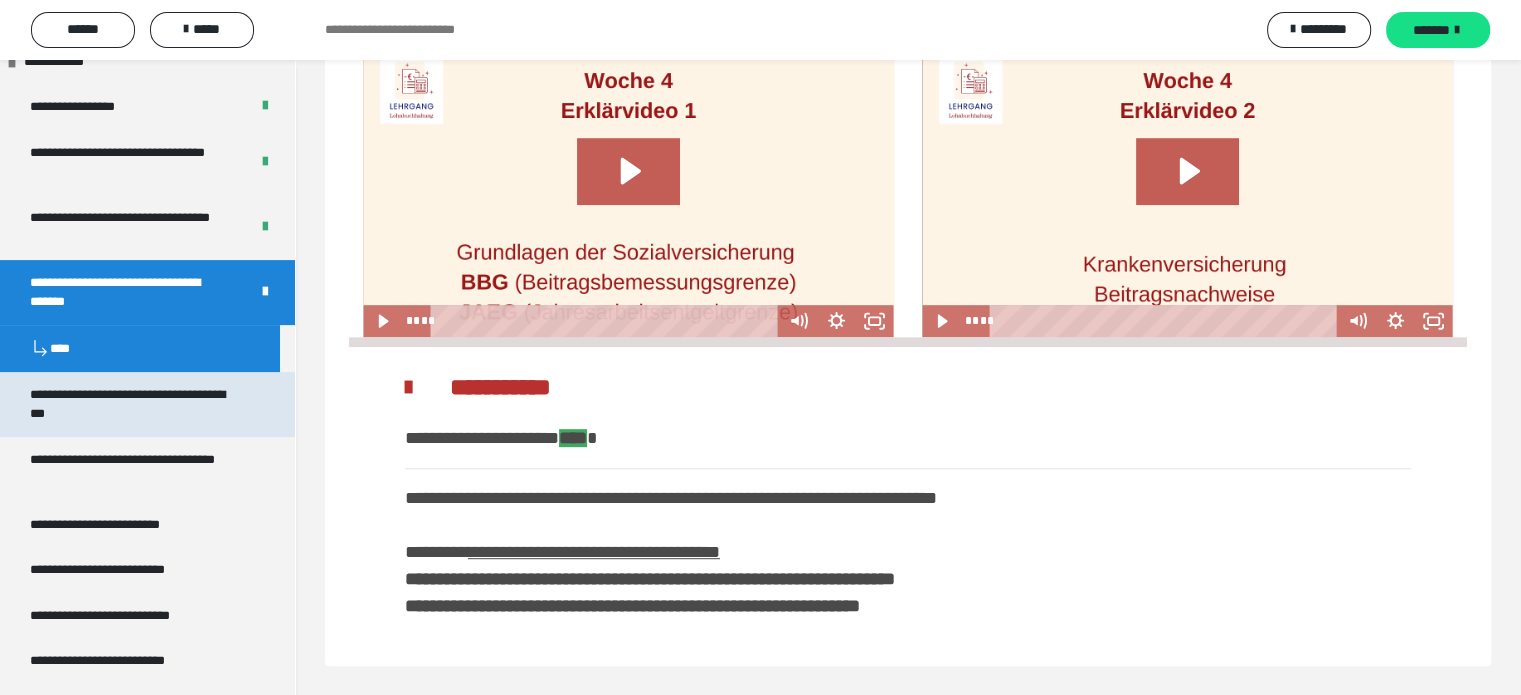 click on "**********" at bounding box center (132, 404) 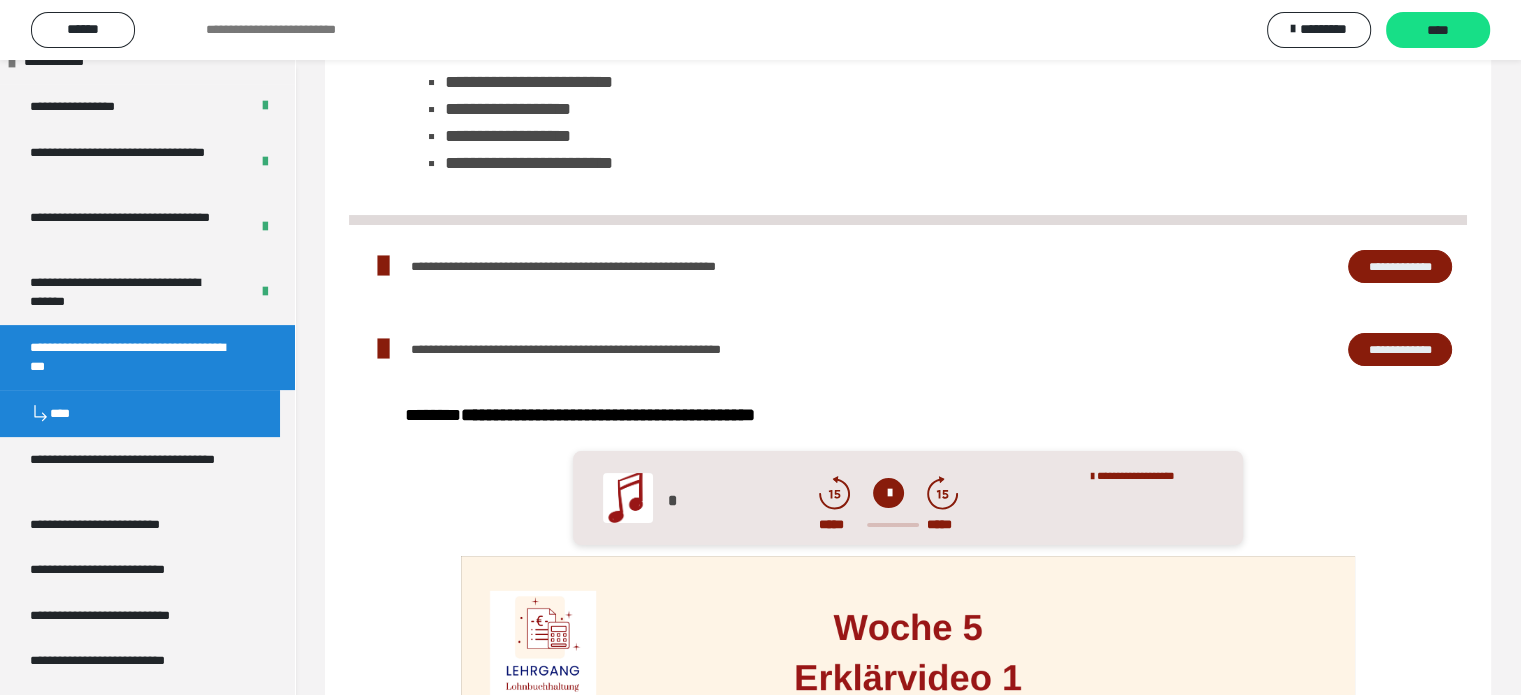 scroll, scrollTop: 92, scrollLeft: 0, axis: vertical 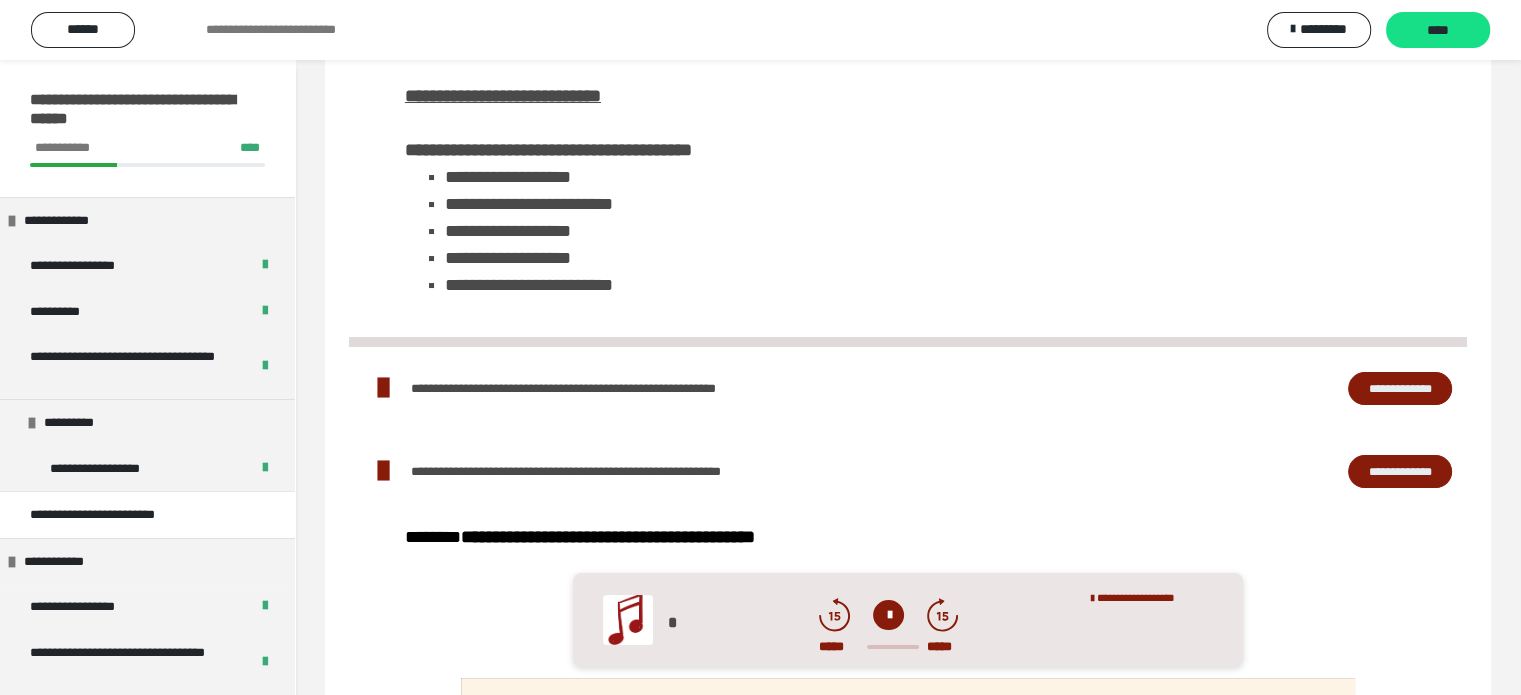 click on "**********" at bounding box center [140, 109] 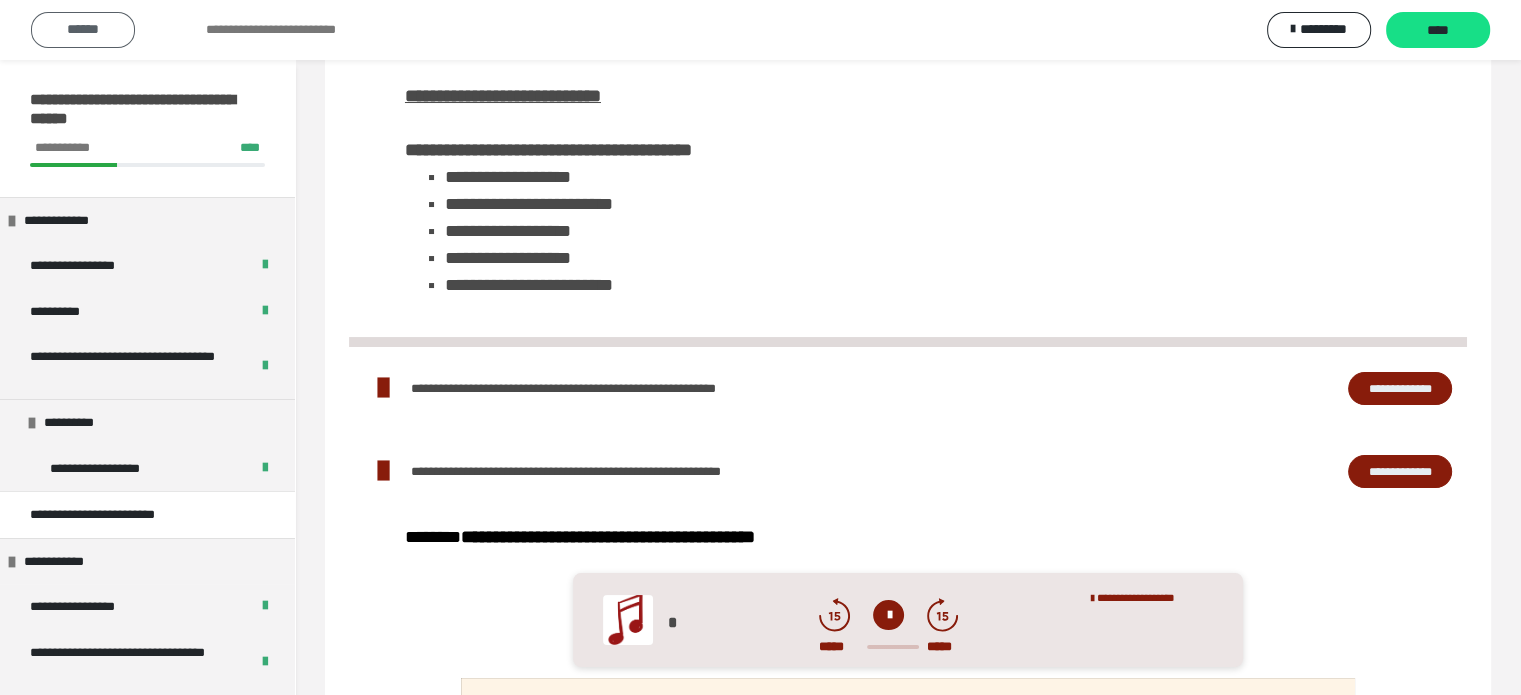 click on "******" at bounding box center [83, 29] 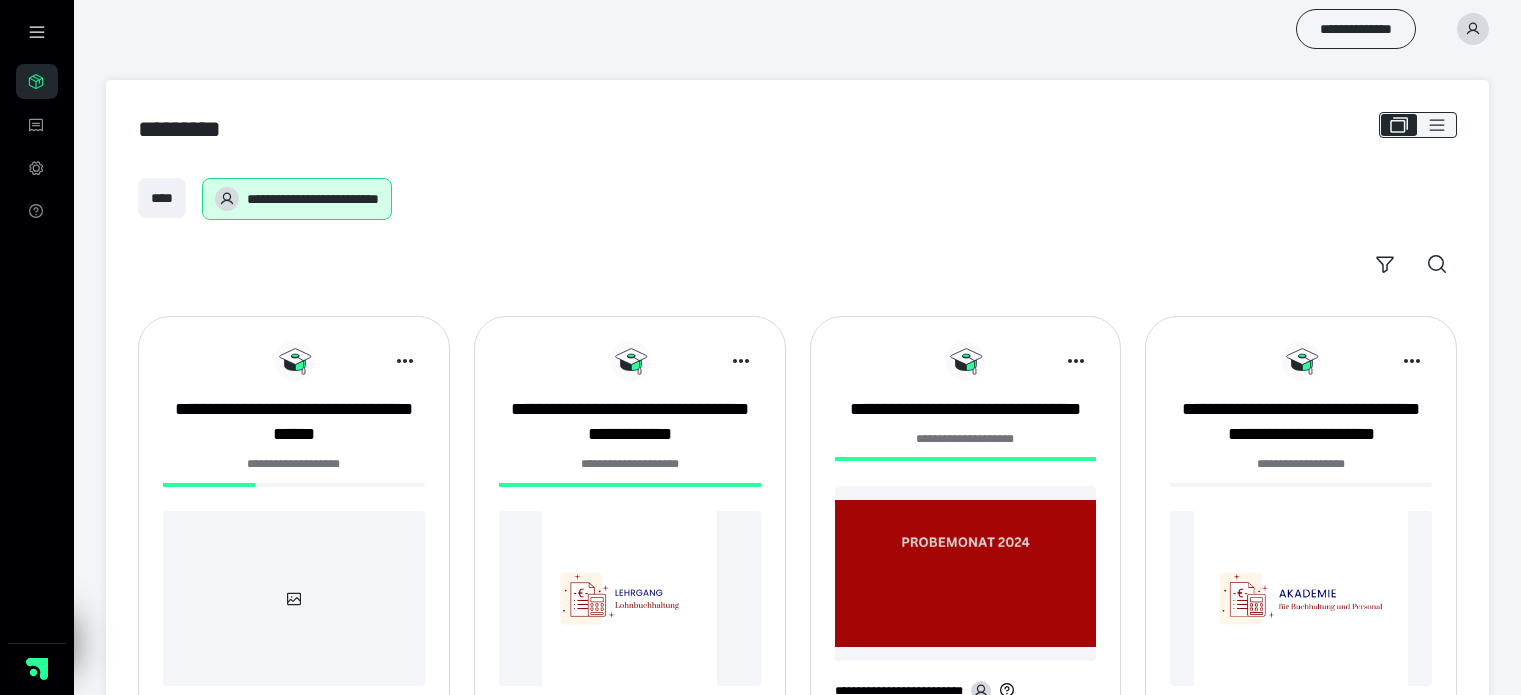 scroll, scrollTop: 0, scrollLeft: 0, axis: both 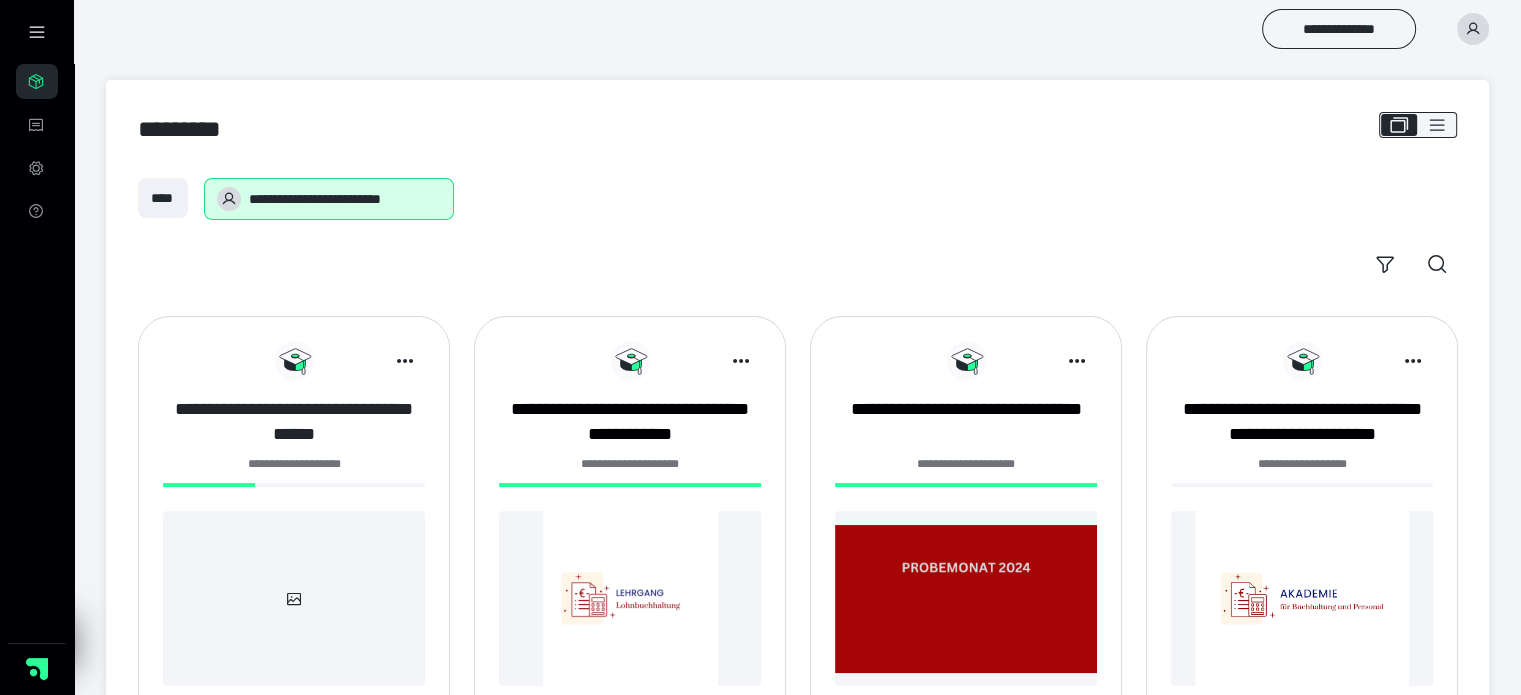 click on "**********" at bounding box center [294, 422] 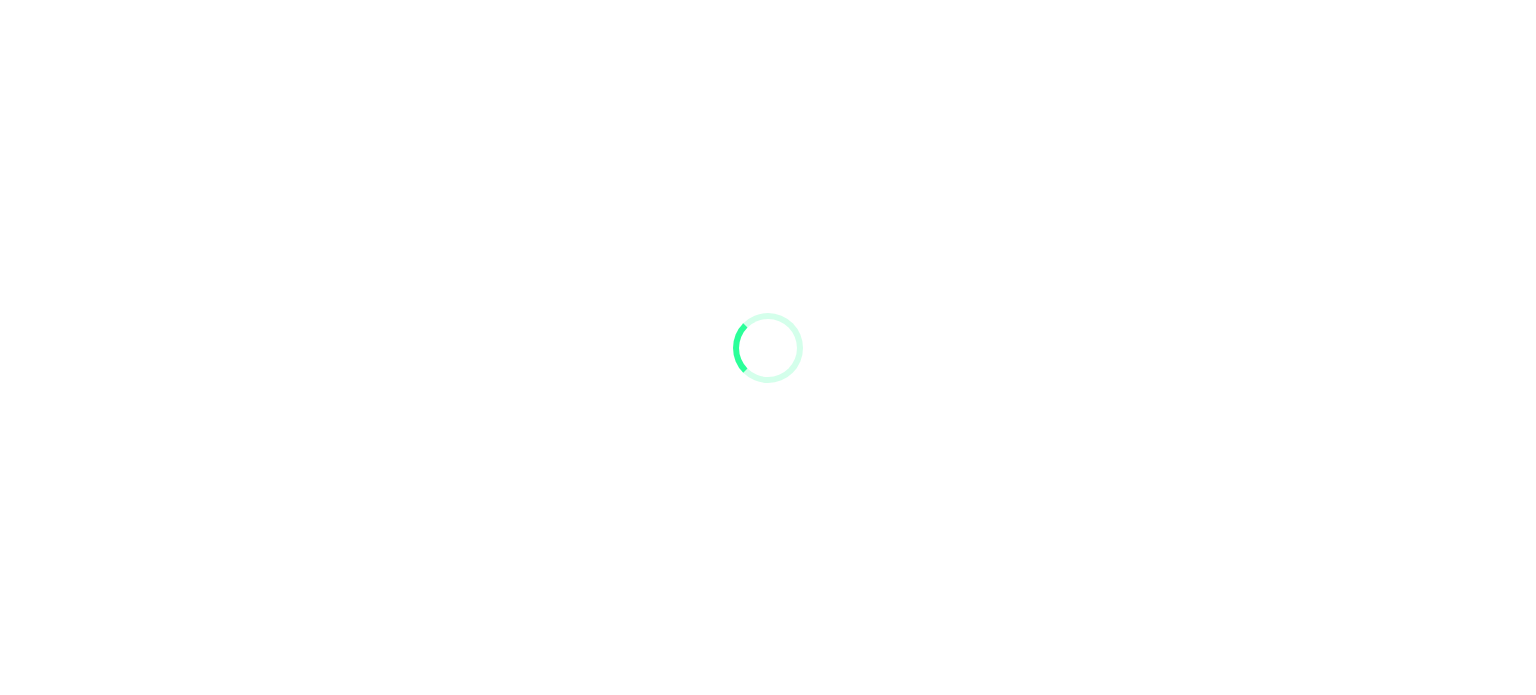 scroll, scrollTop: 0, scrollLeft: 0, axis: both 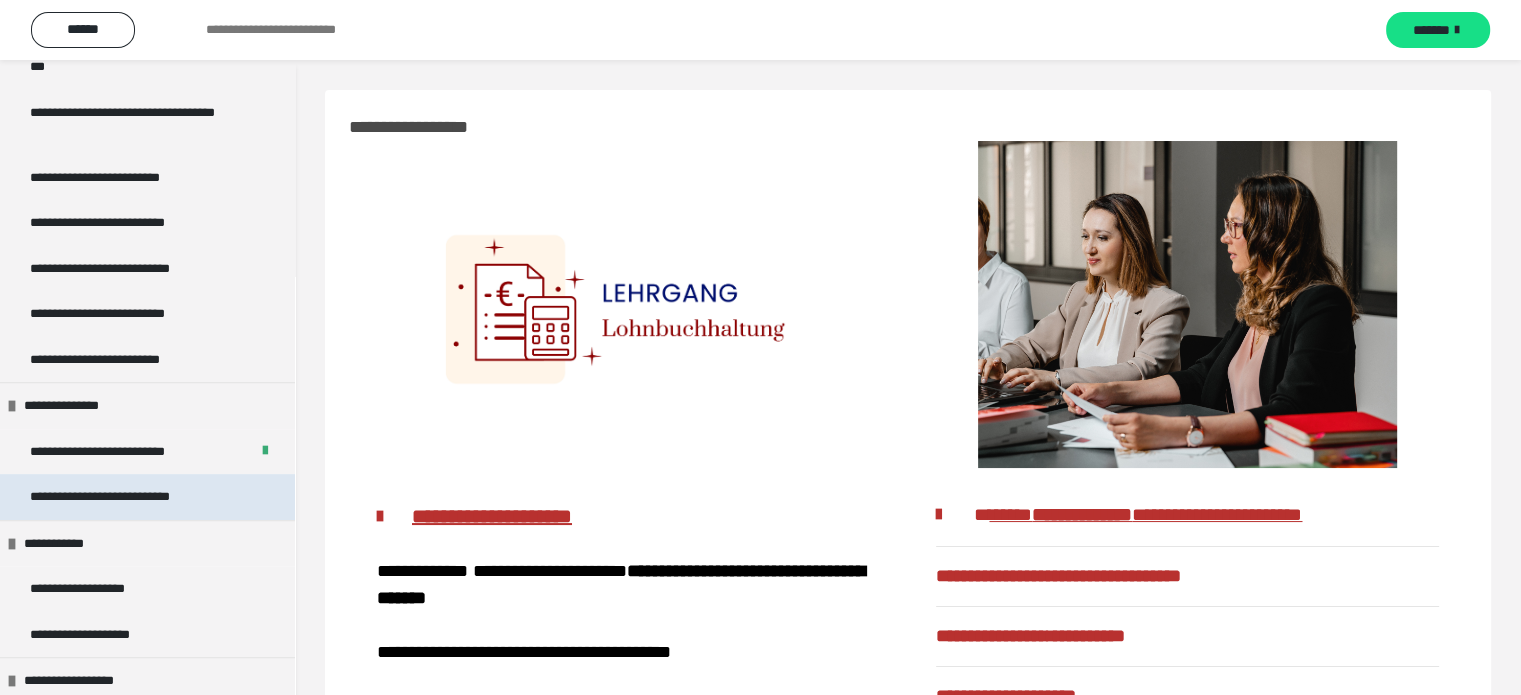 click on "**********" at bounding box center [130, 497] 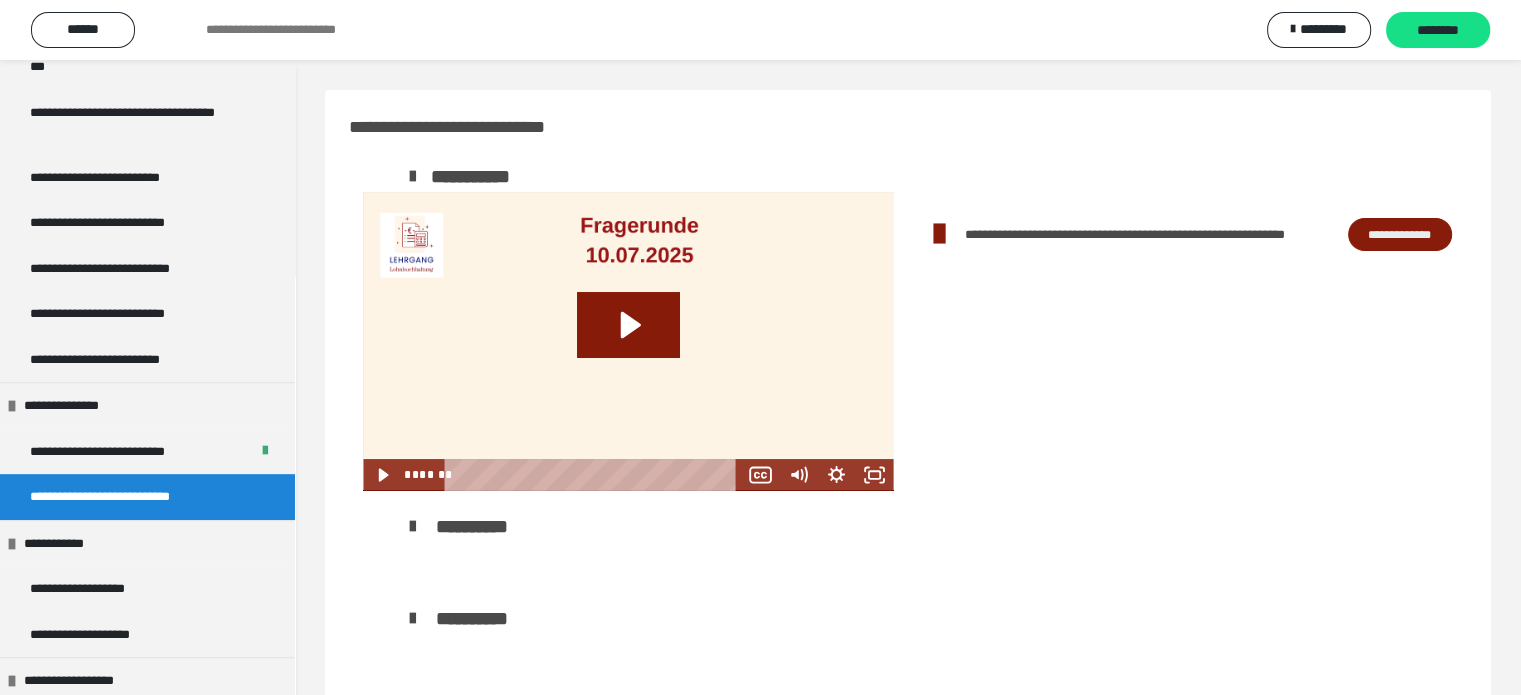 click on "**********" at bounding box center [1400, 235] 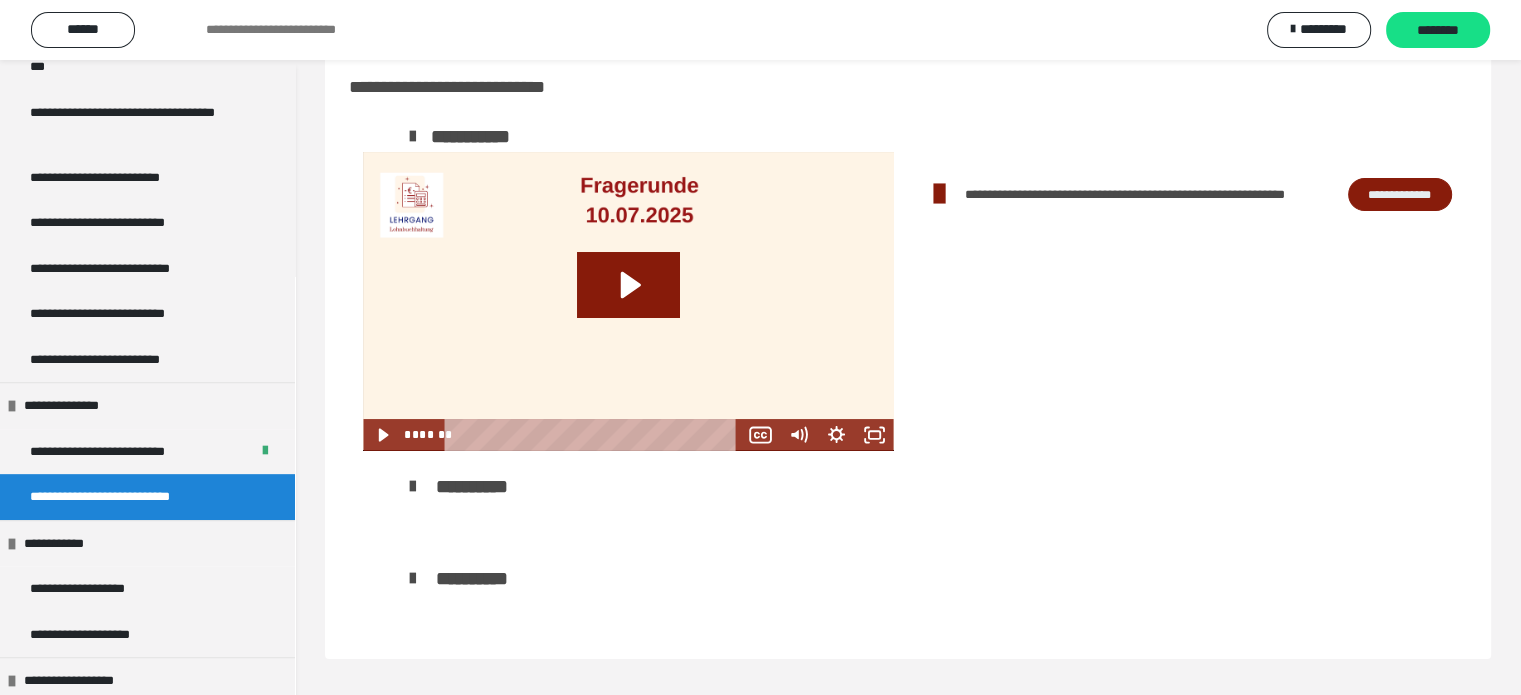scroll, scrollTop: 60, scrollLeft: 0, axis: vertical 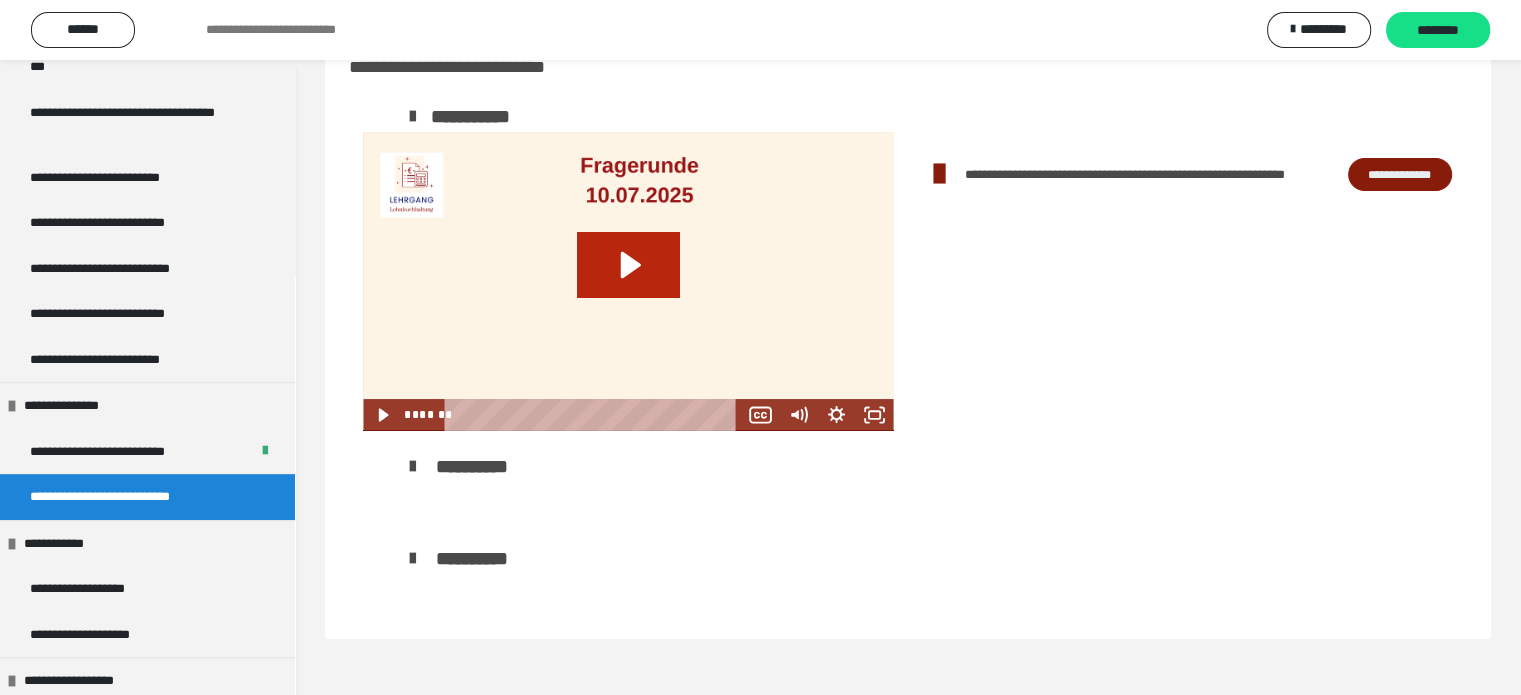 click 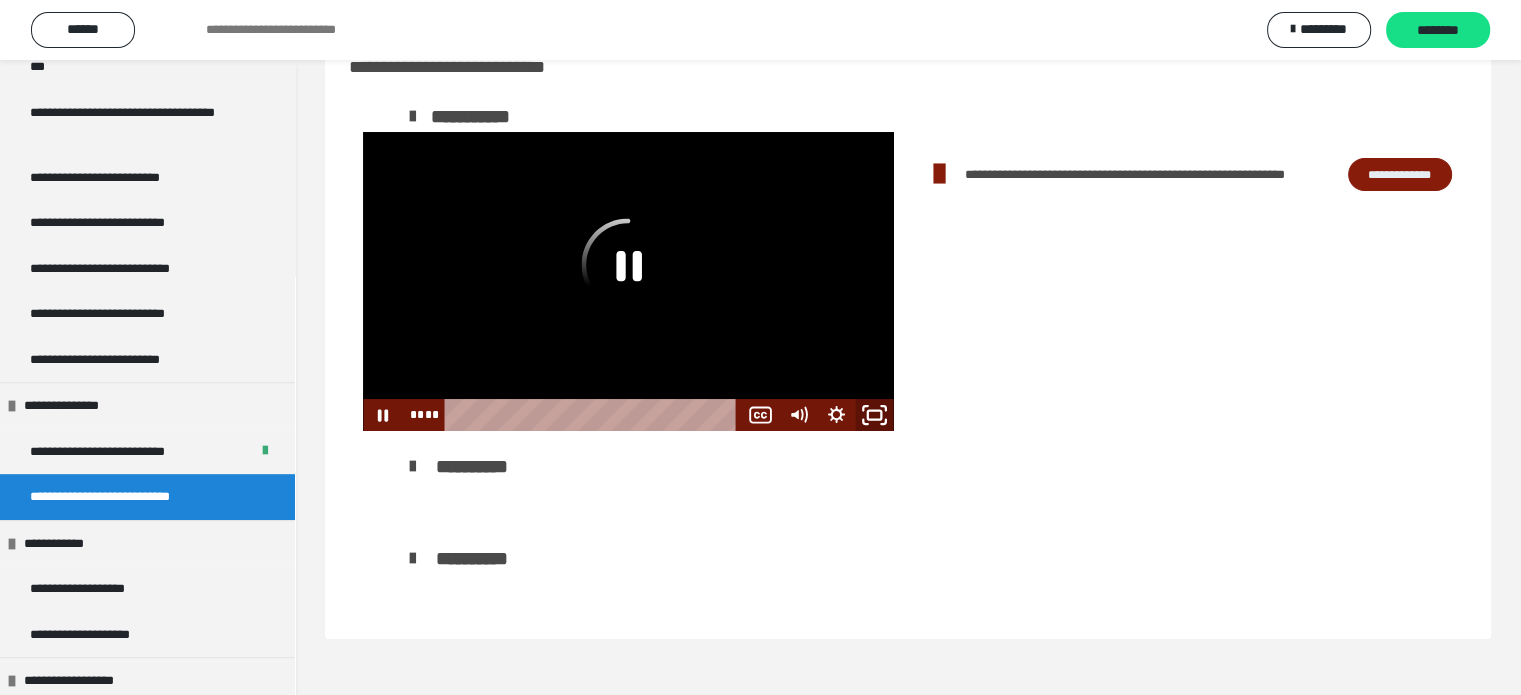 click 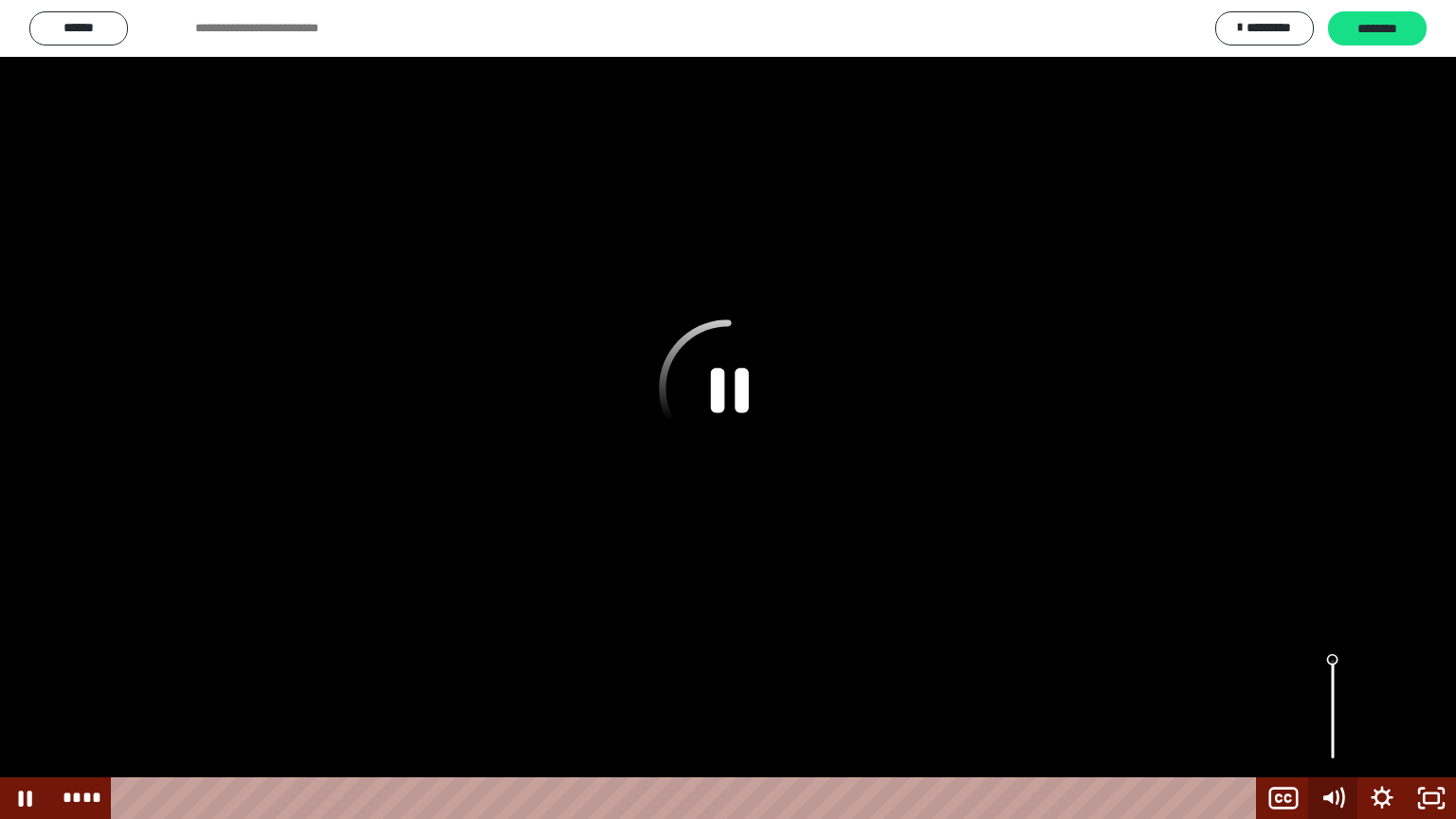 click 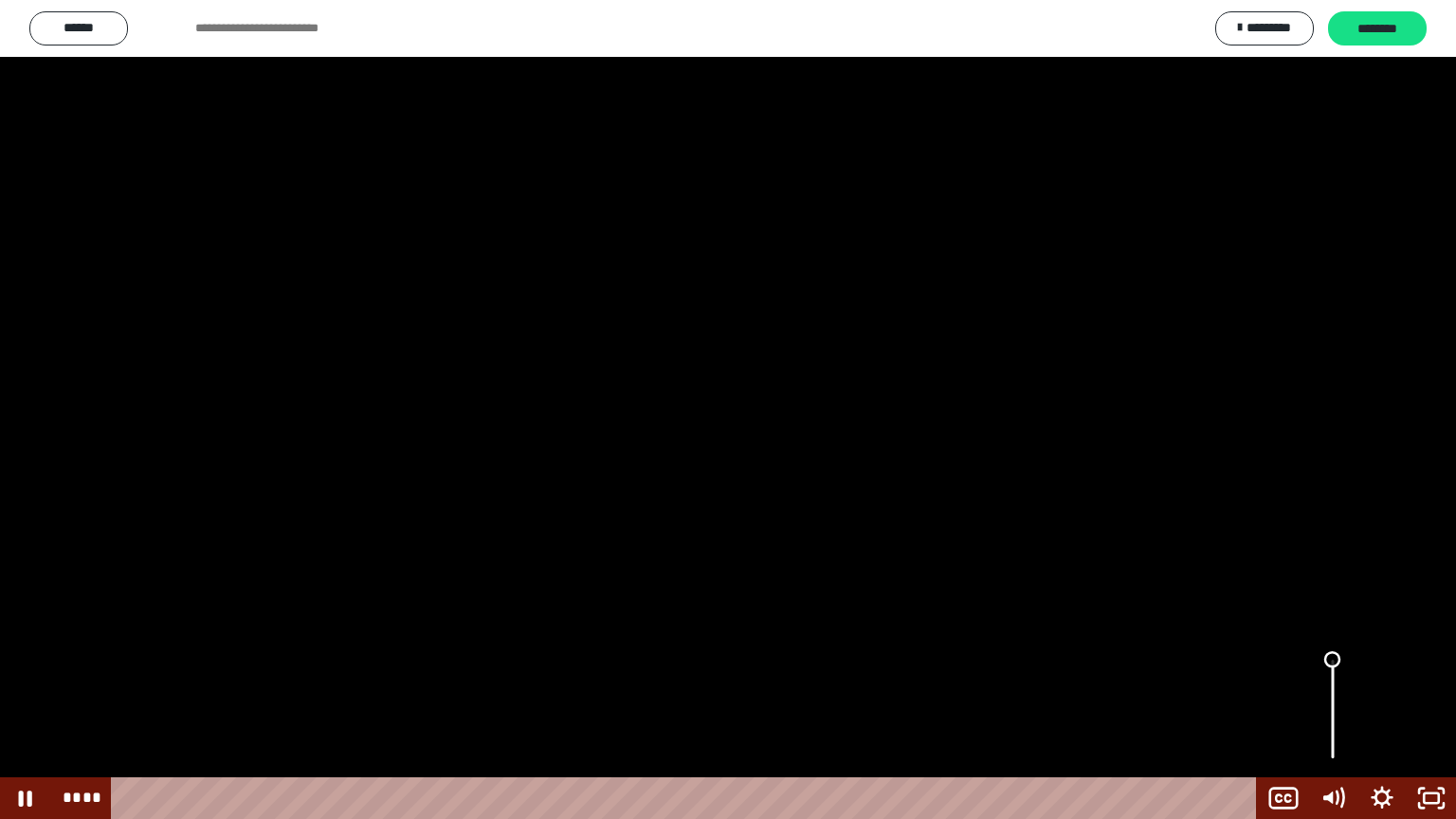 drag, startPoint x: 1331, startPoint y: 730, endPoint x: 1316, endPoint y: 645, distance: 86.313383 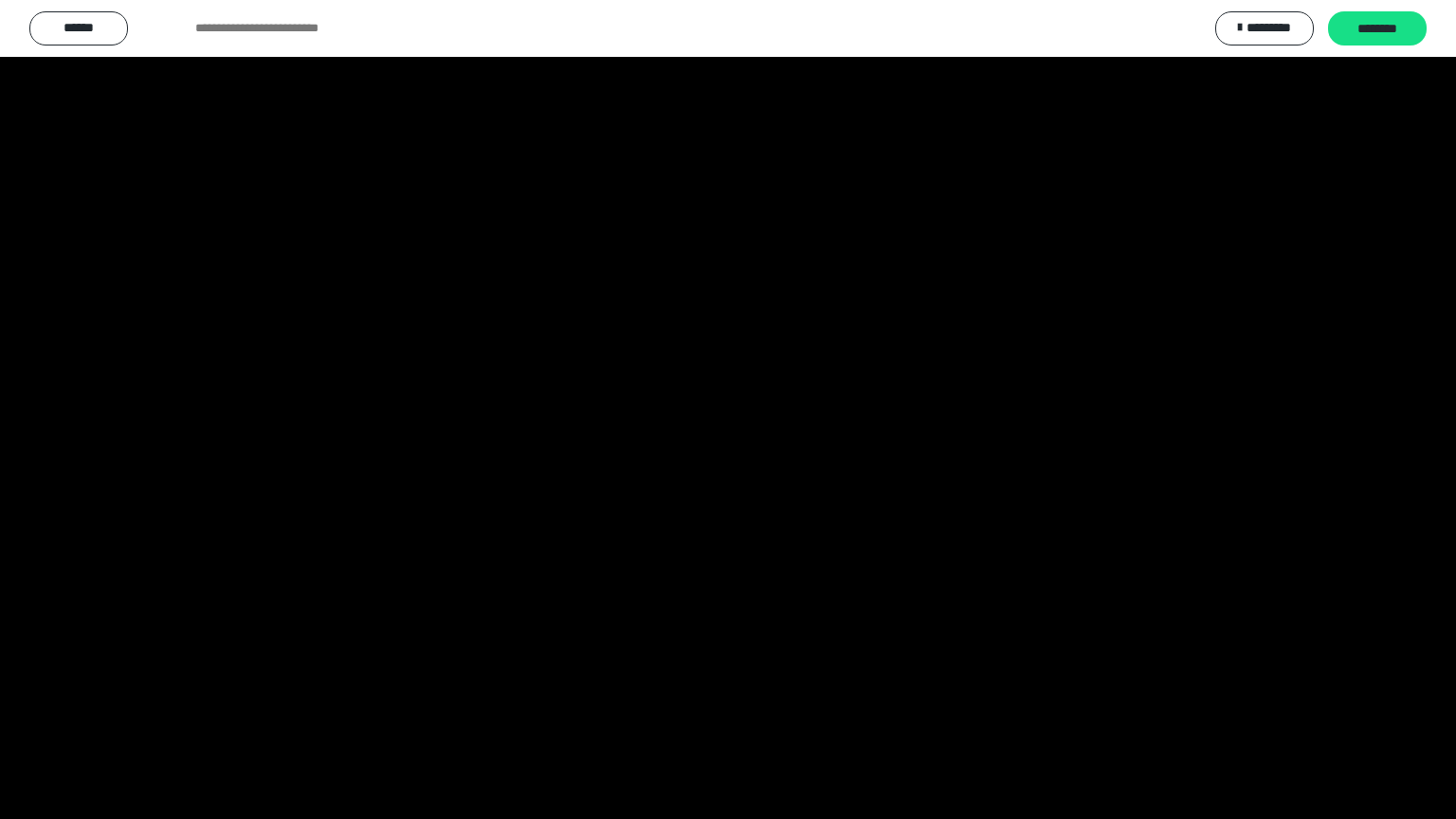click at bounding box center (728, 410) 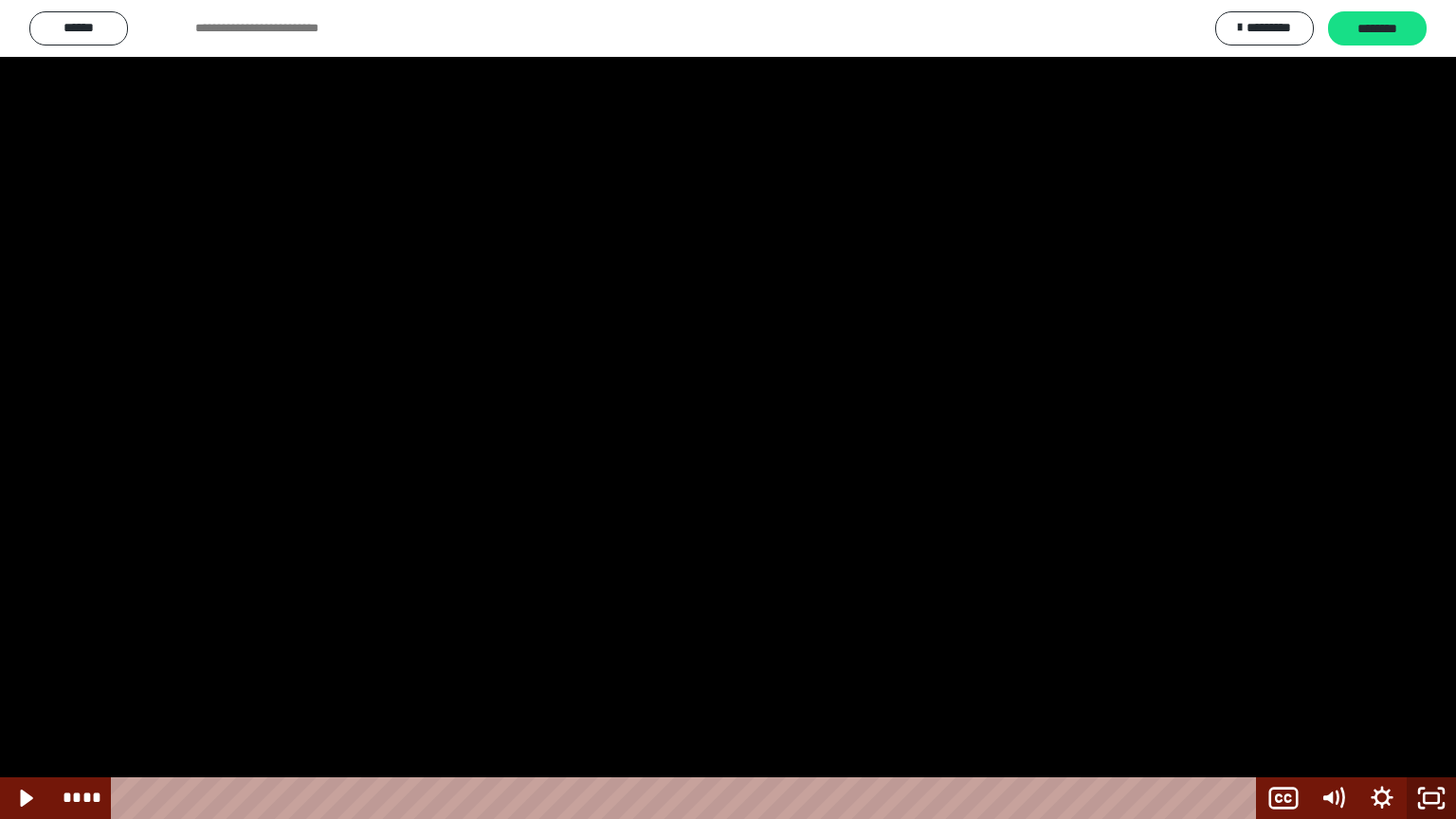 click 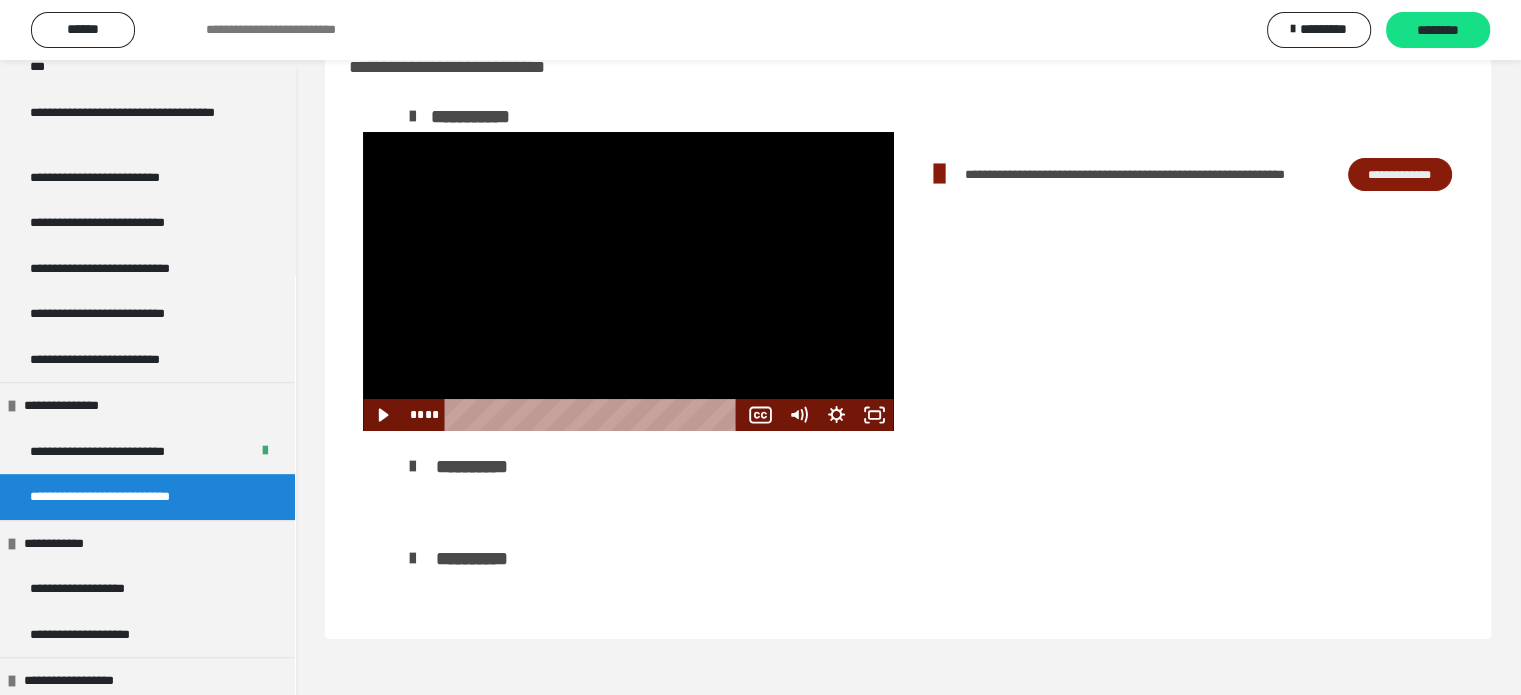 click at bounding box center (628, 281) 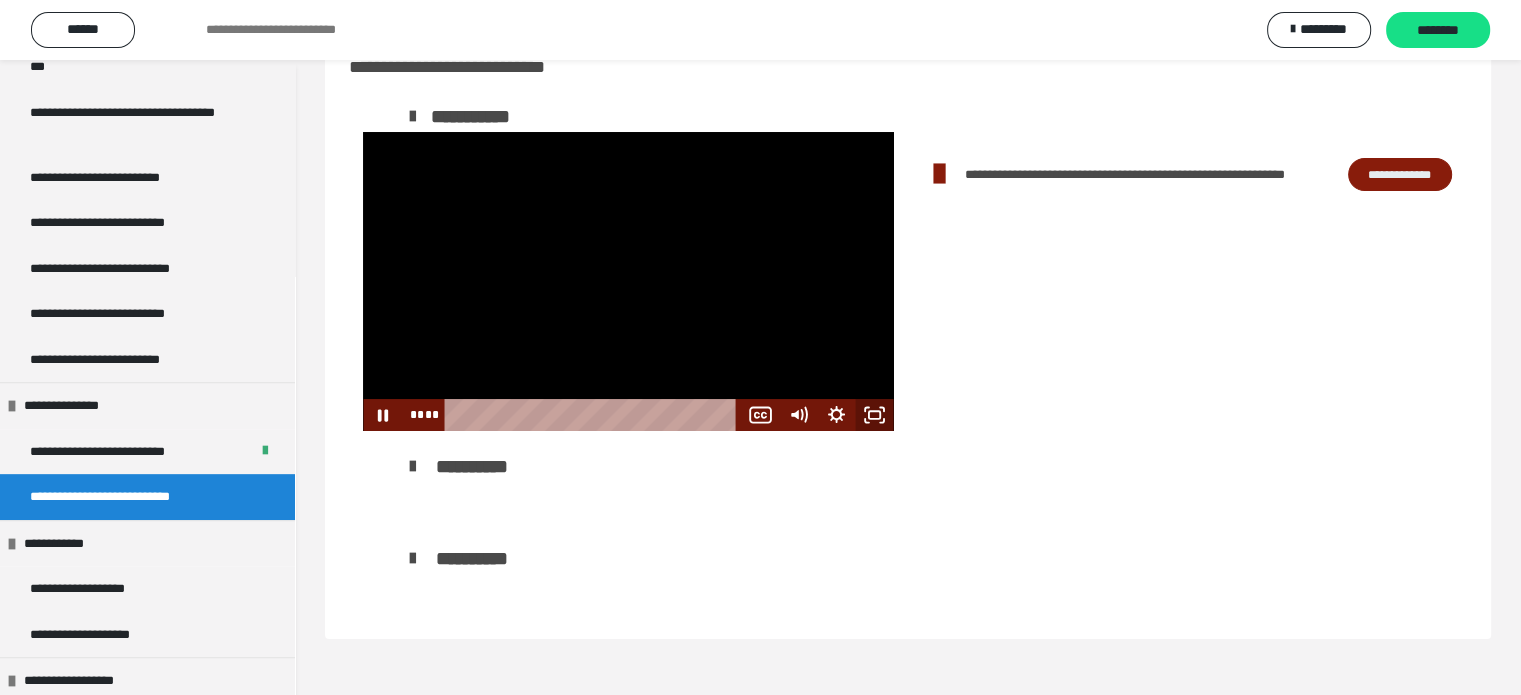 click 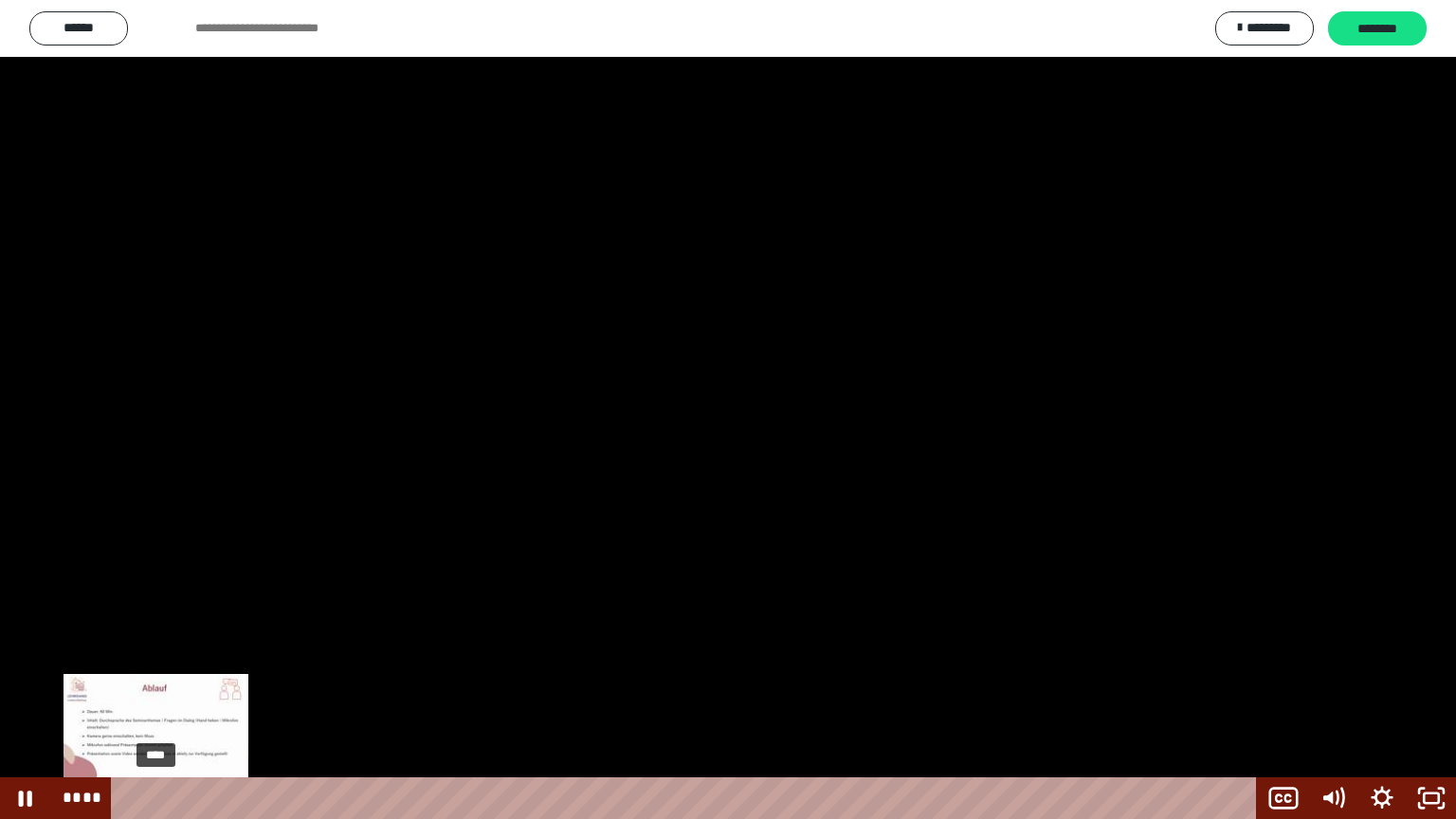 click on "****" at bounding box center [687, 798] 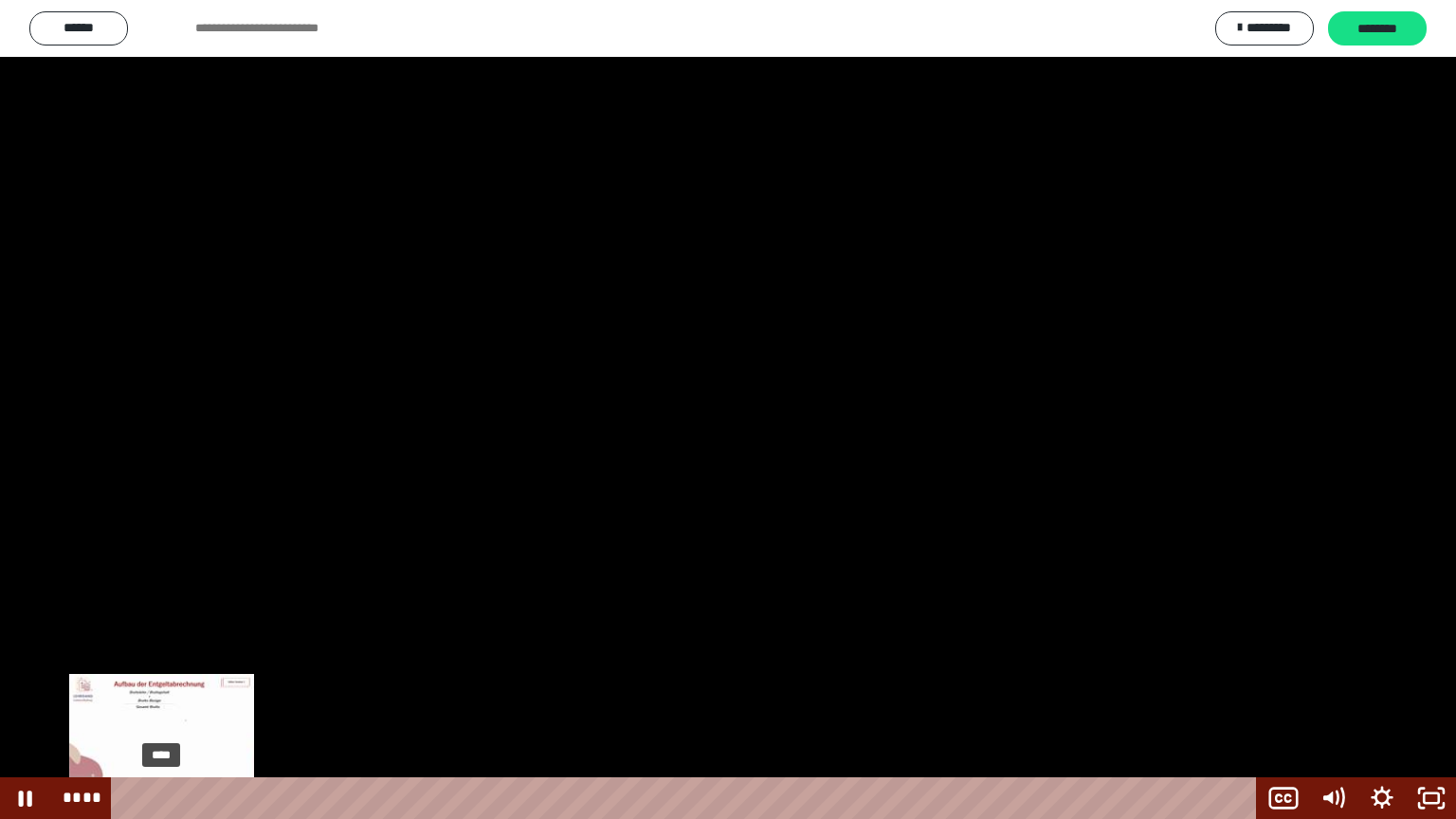 click at bounding box center [161, 798] 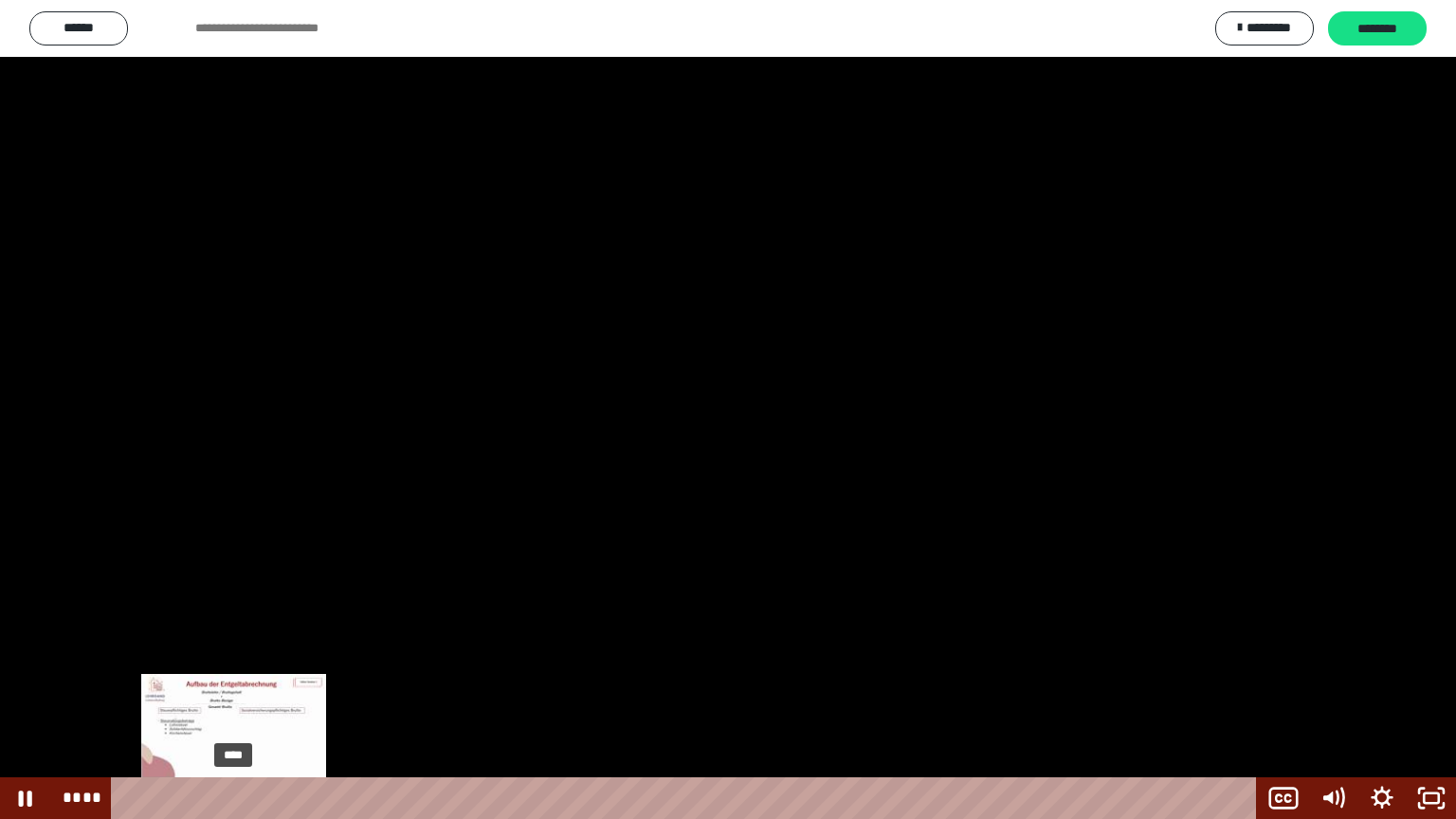 click on "****" at bounding box center (687, 798) 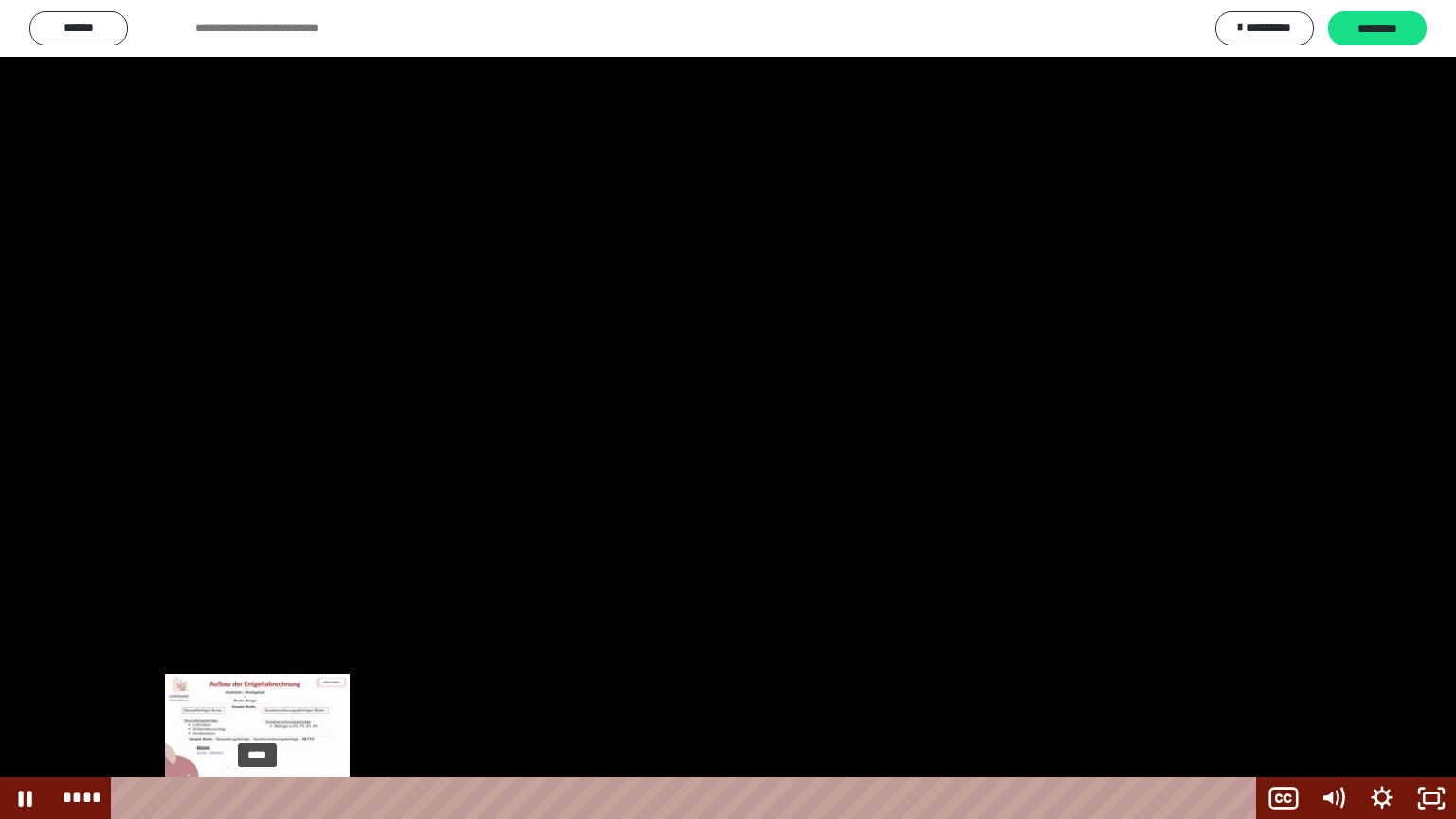 click on "****" at bounding box center [687, 798] 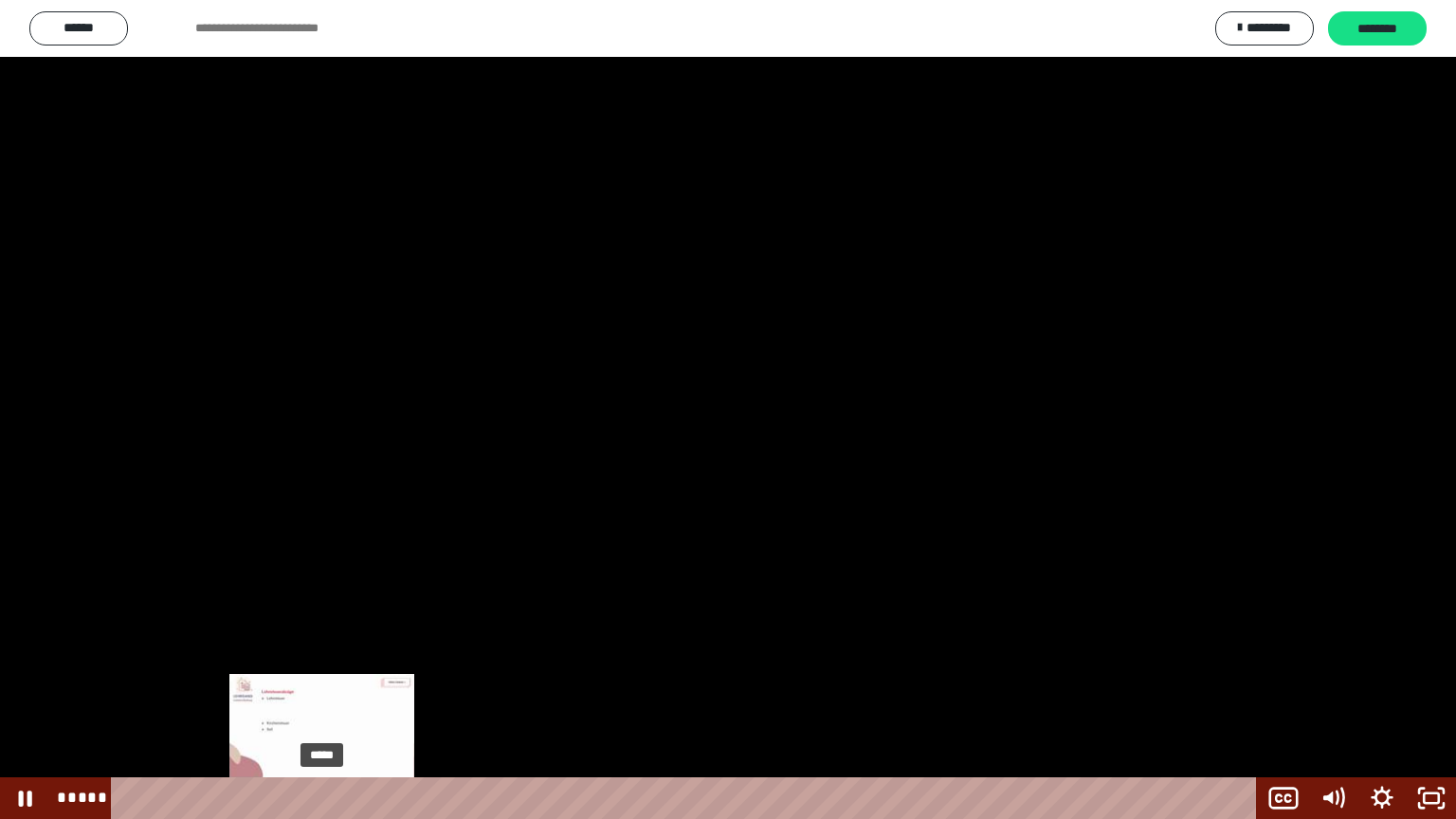 click on "*****" at bounding box center [687, 798] 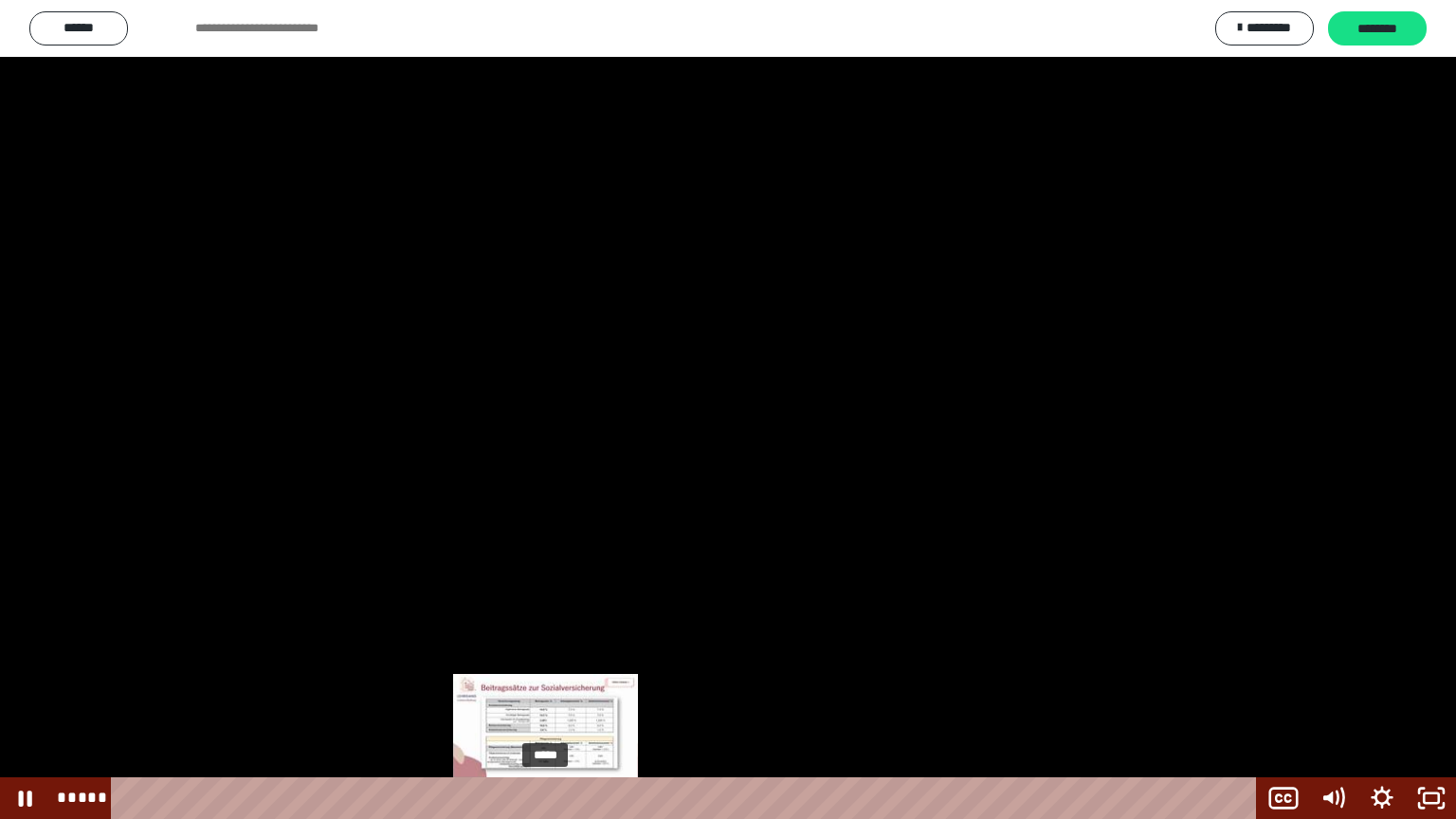 click on "*****" at bounding box center [687, 798] 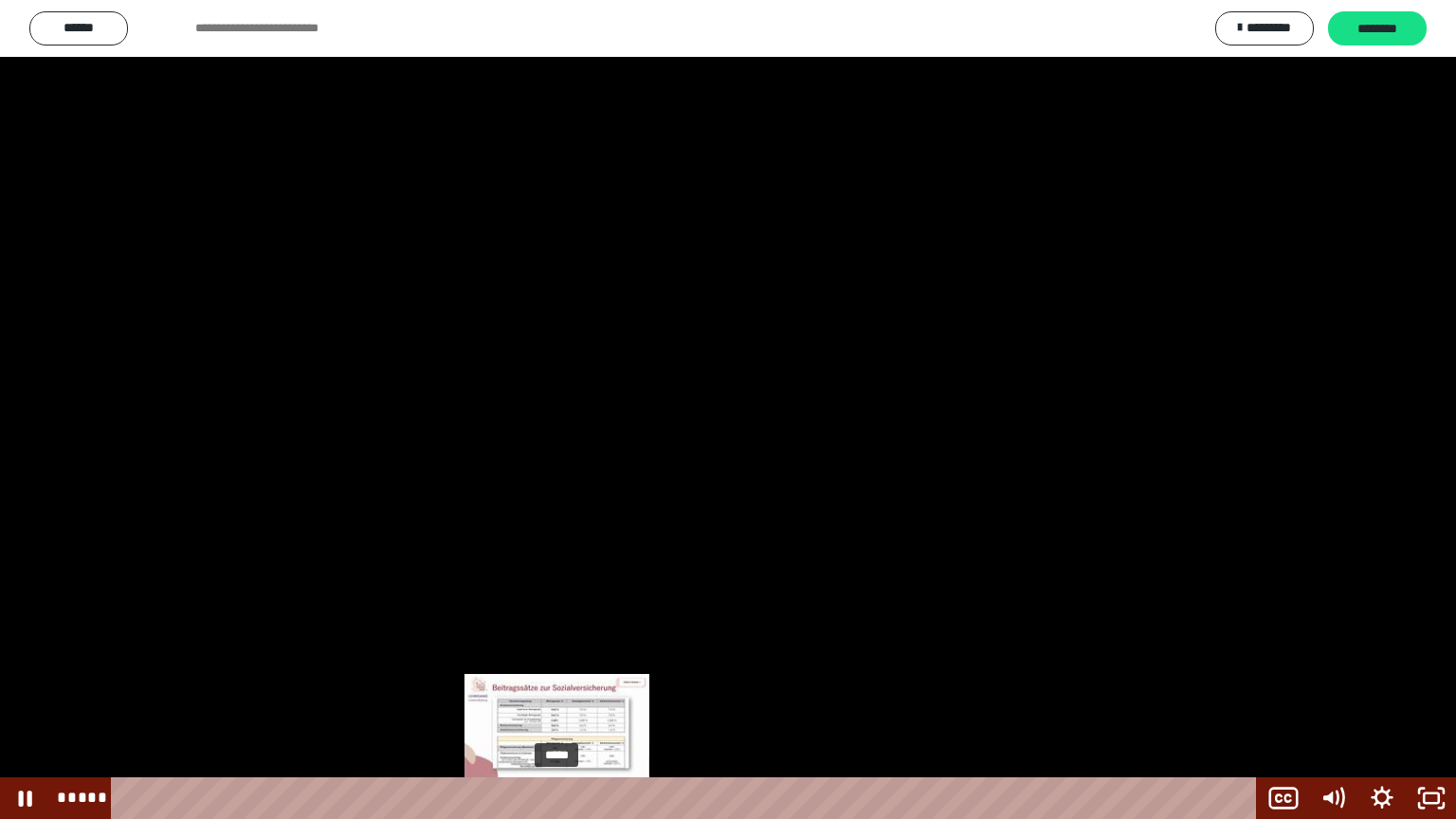 click on "*****" at bounding box center (687, 798) 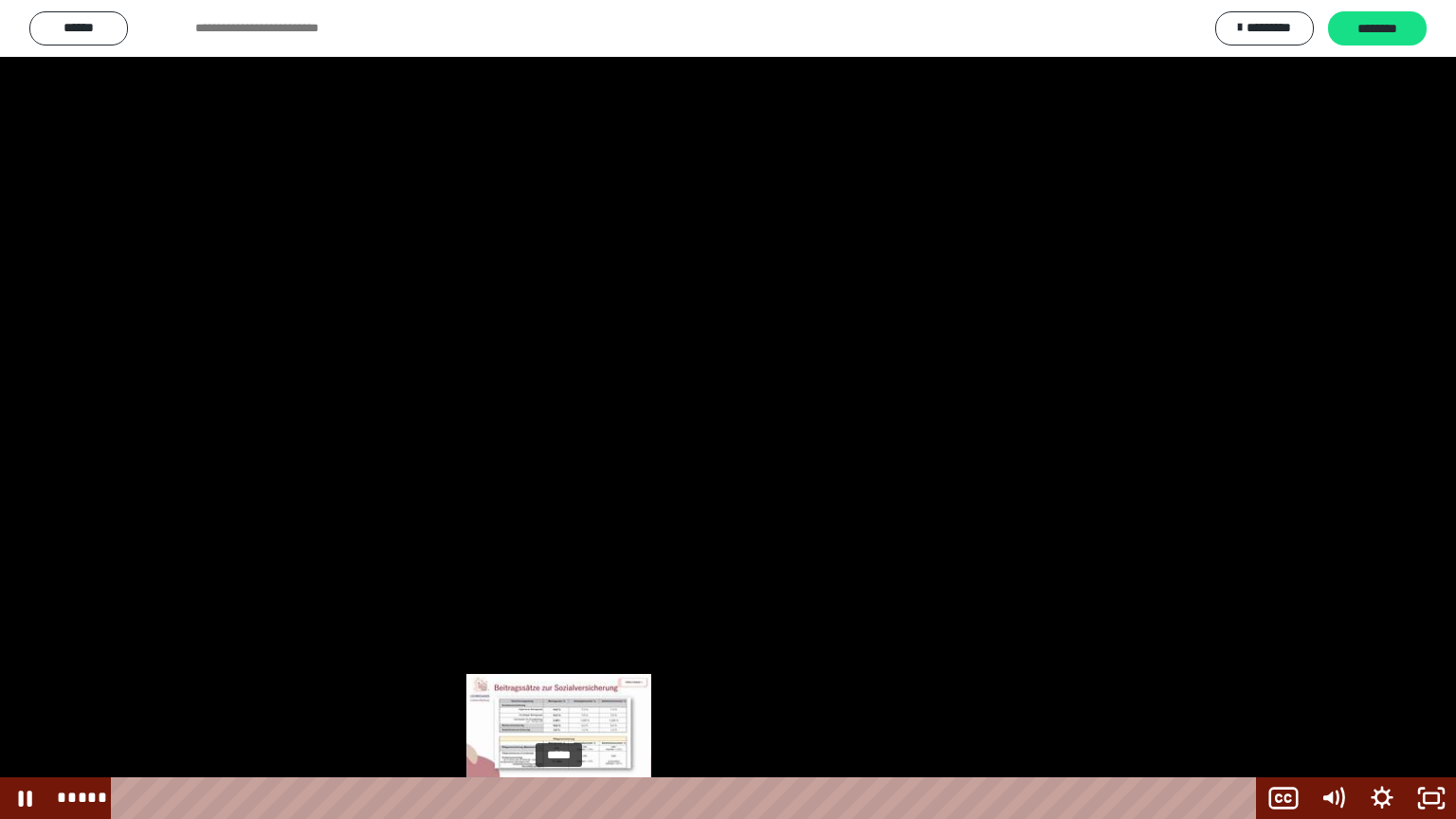 click at bounding box center [557, 798] 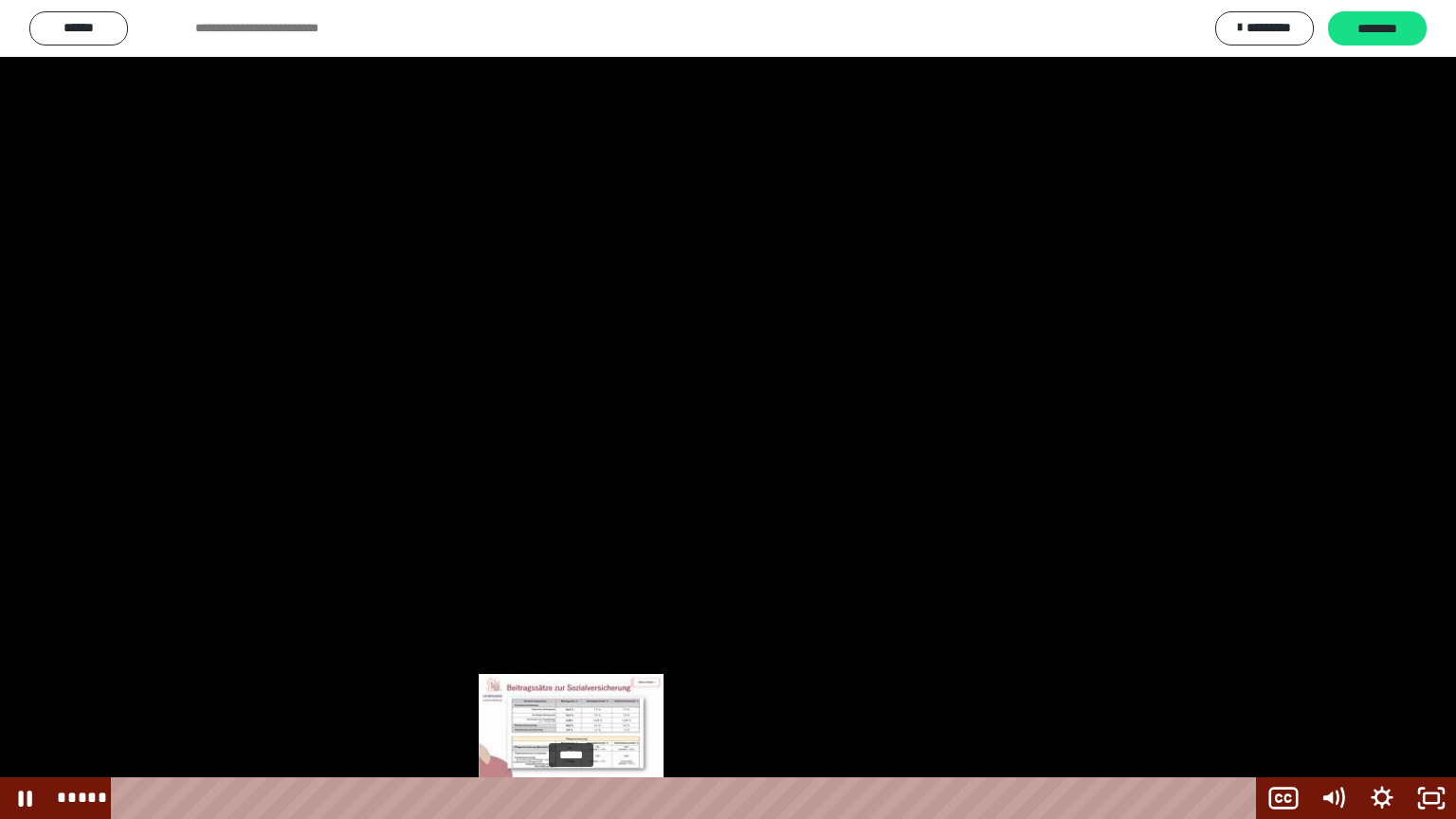 click on "*****" at bounding box center [687, 798] 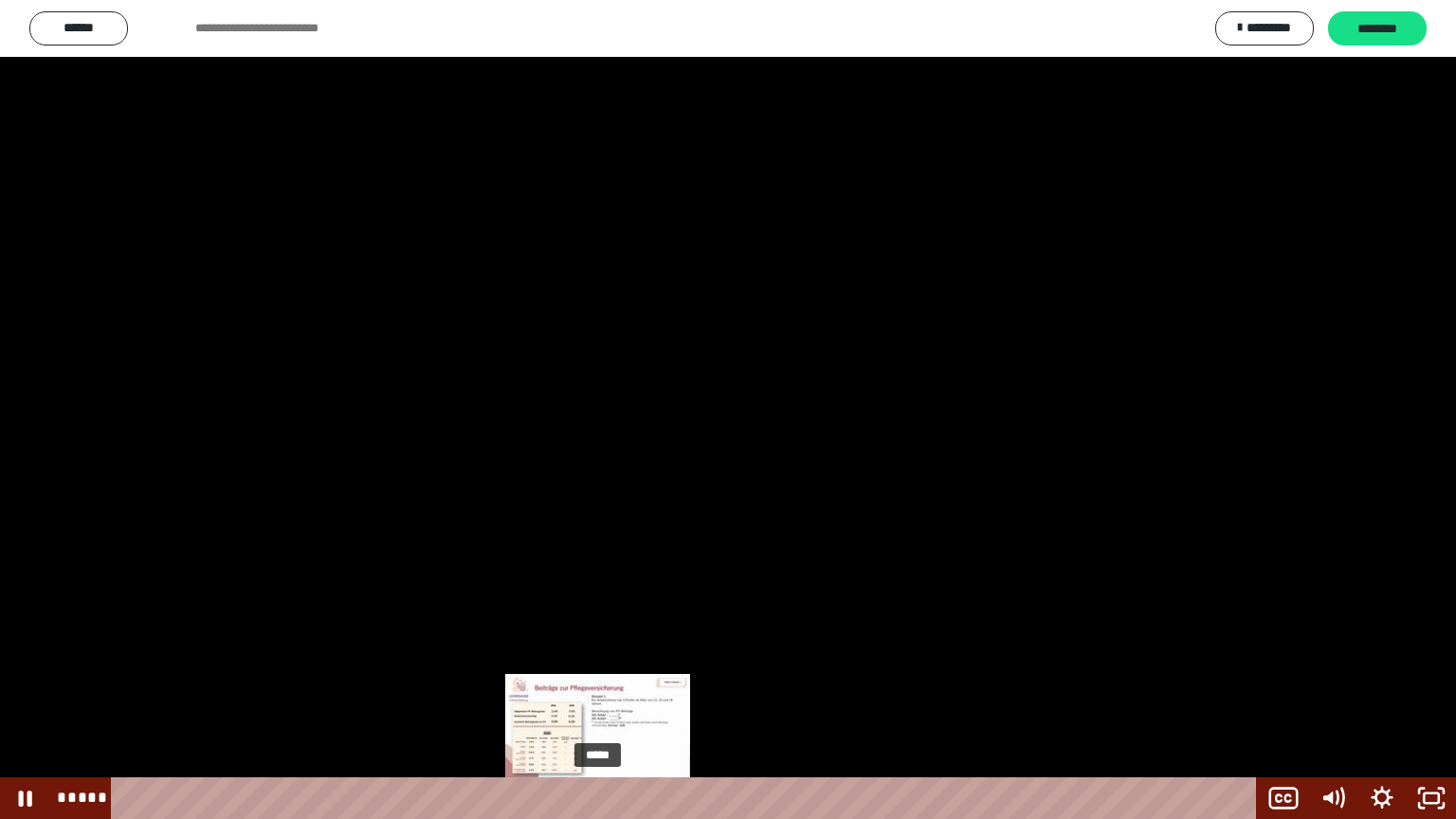 click on "*****" at bounding box center (687, 798) 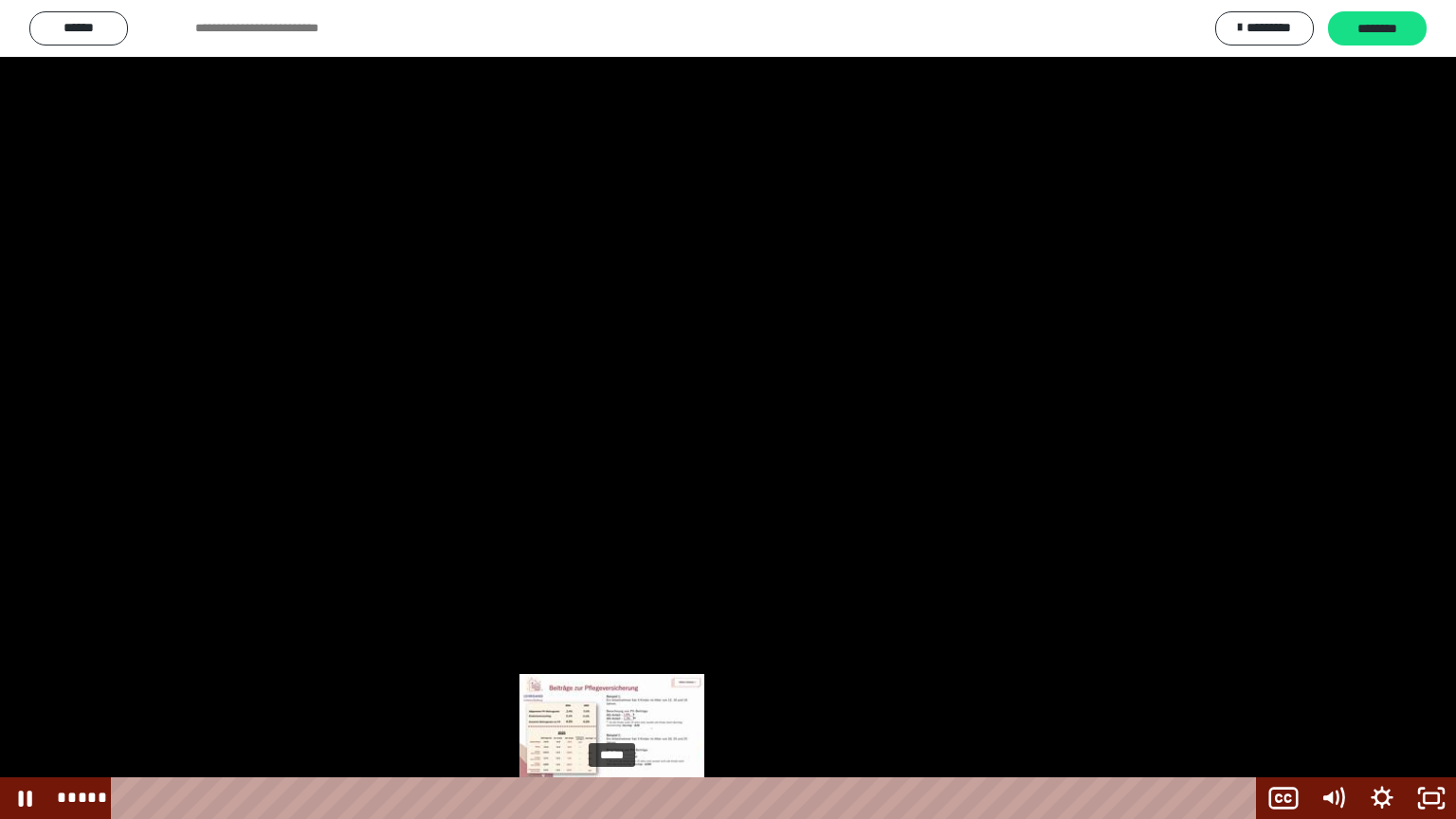 click on "*****" at bounding box center (687, 798) 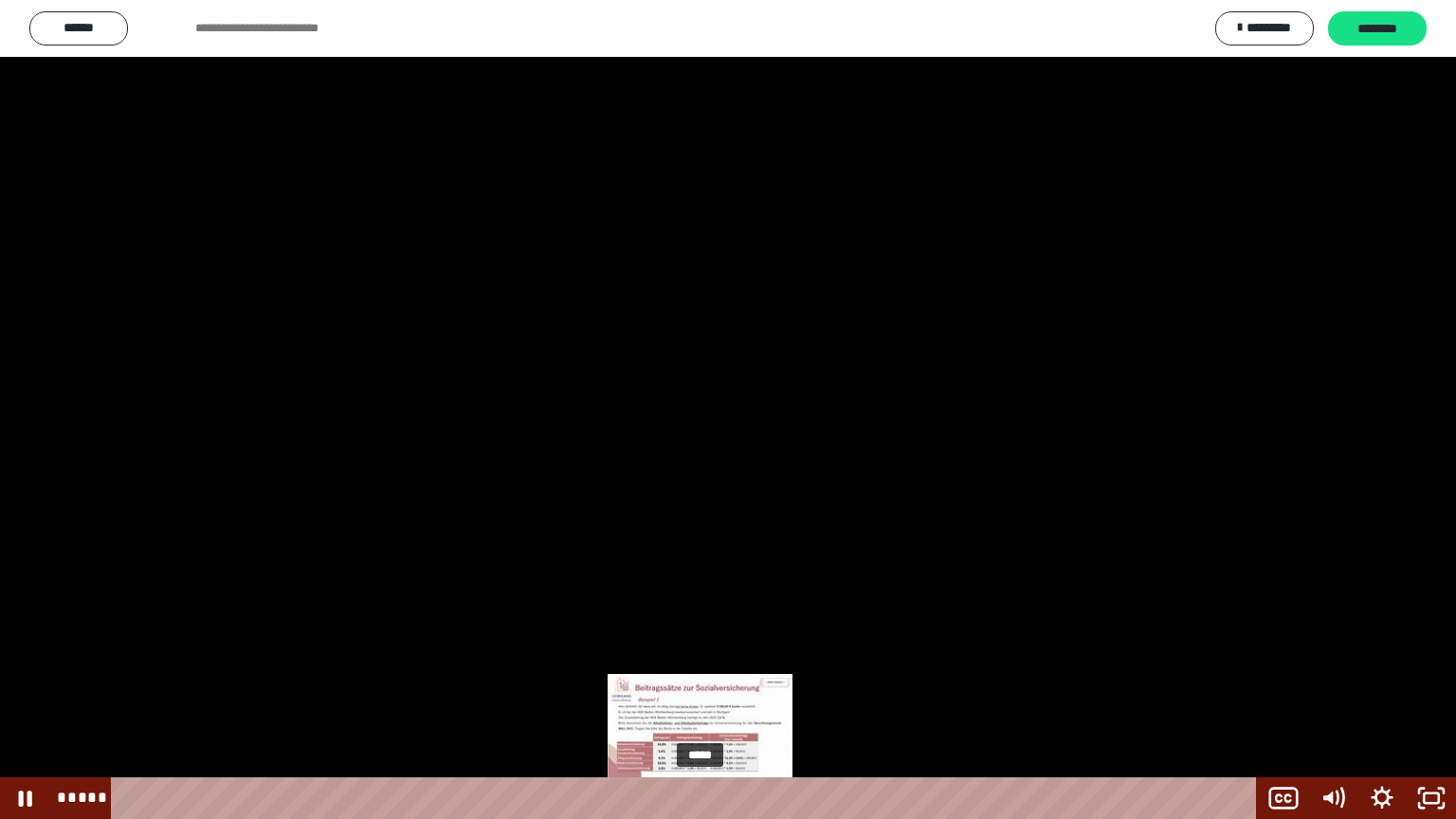 click on "*****" at bounding box center [687, 798] 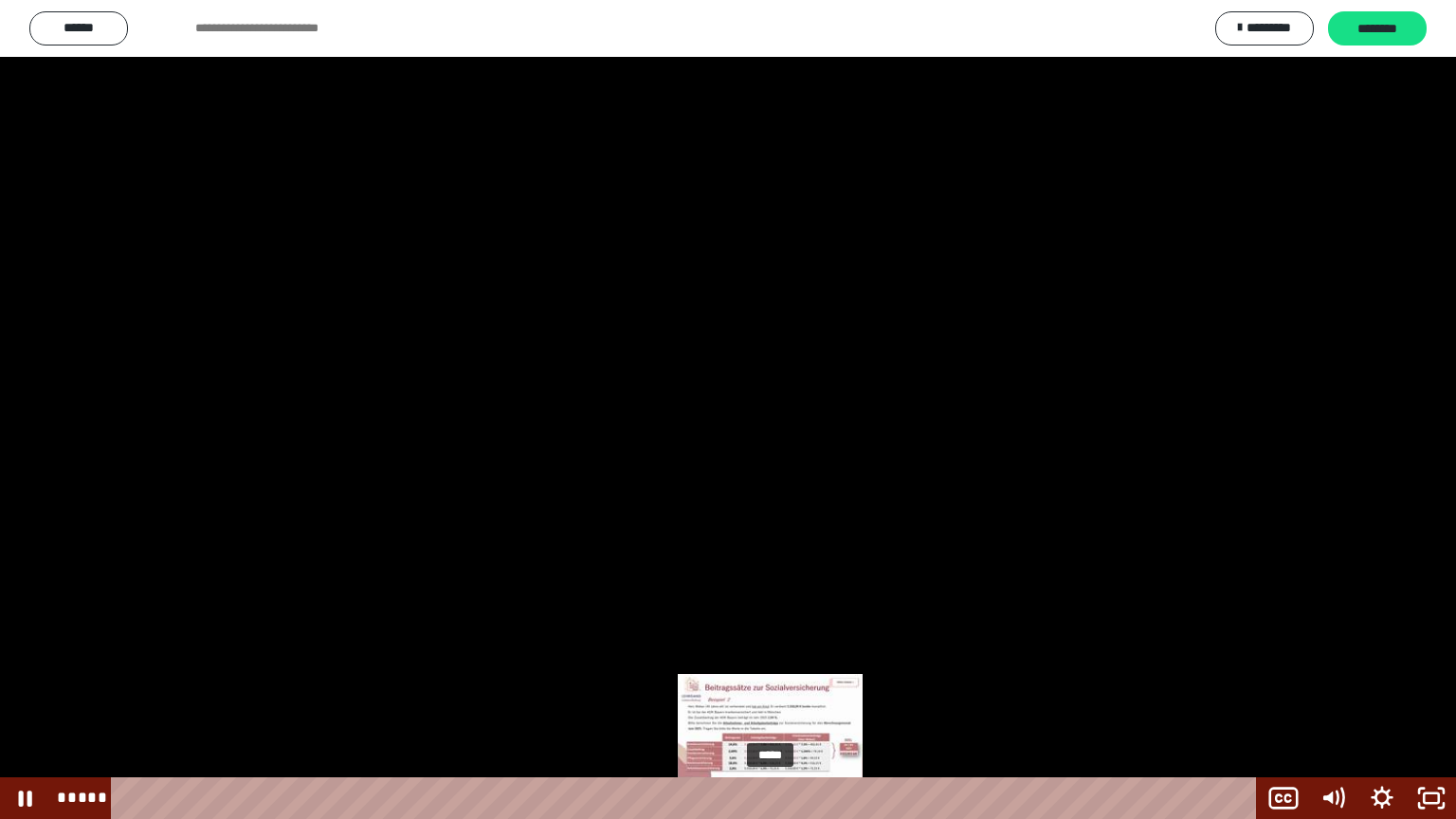 click on "*****" at bounding box center (687, 798) 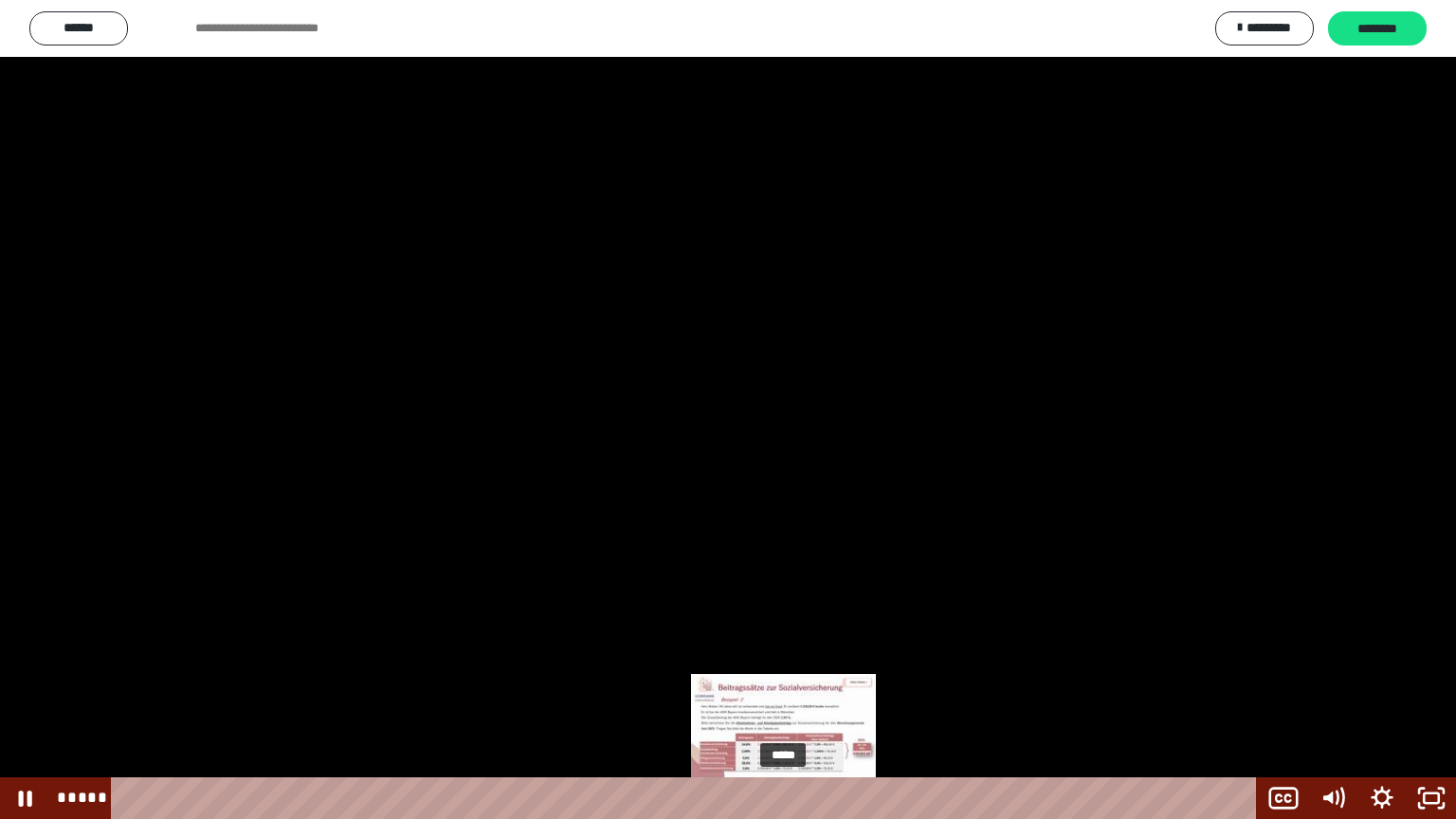 click on "*****" at bounding box center (687, 798) 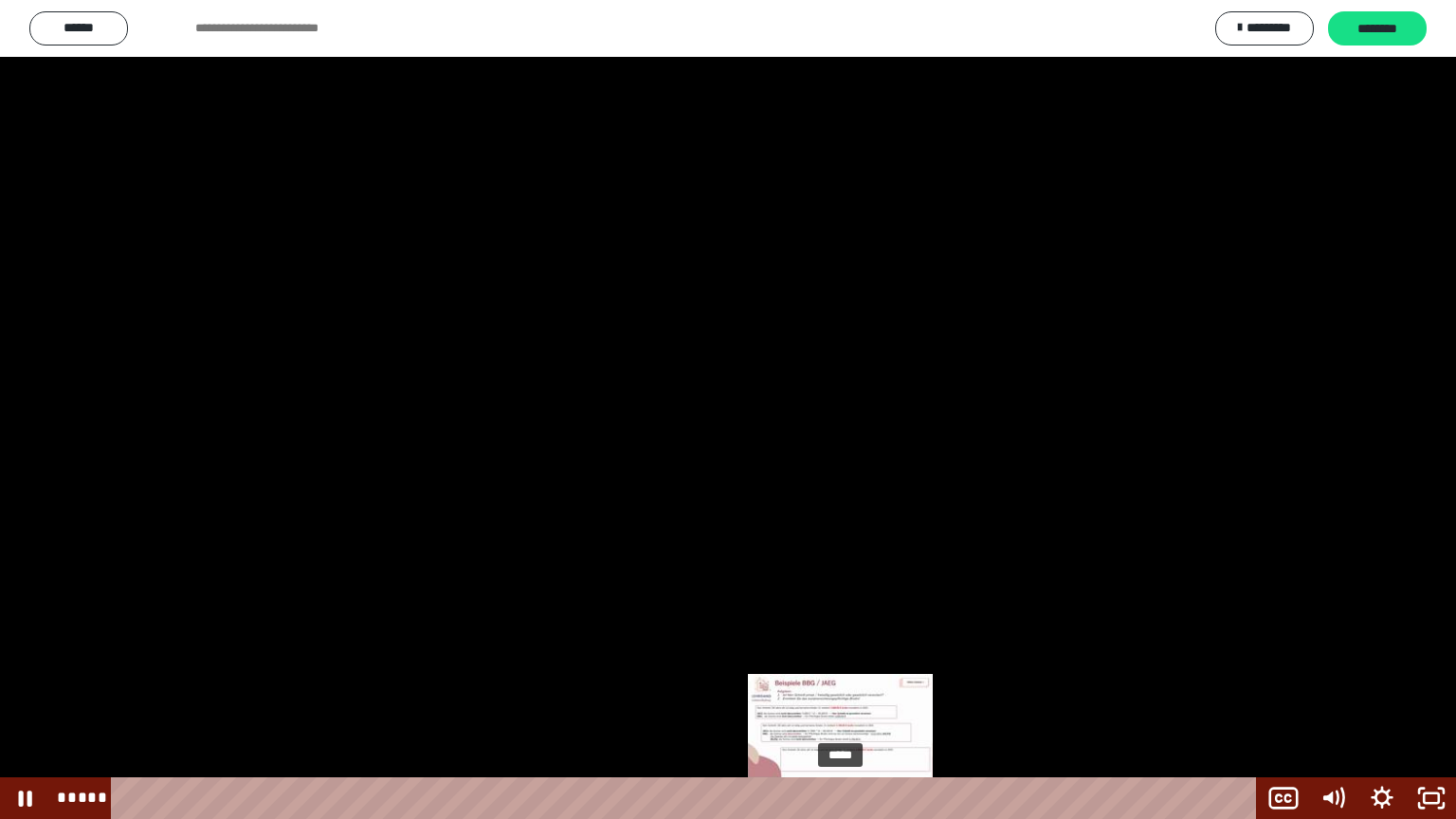 click on "*****" at bounding box center [687, 798] 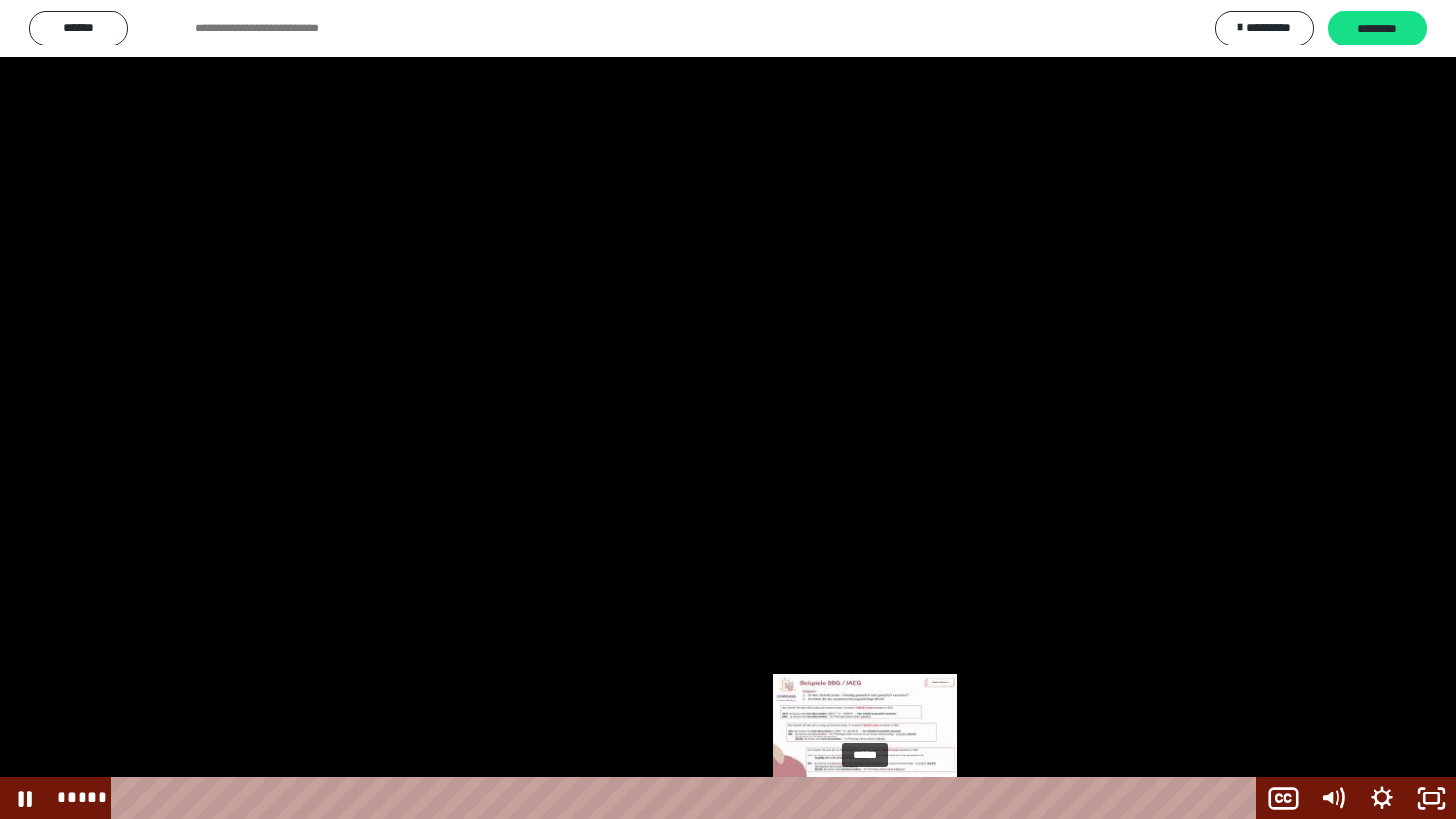 click on "*****" at bounding box center [687, 798] 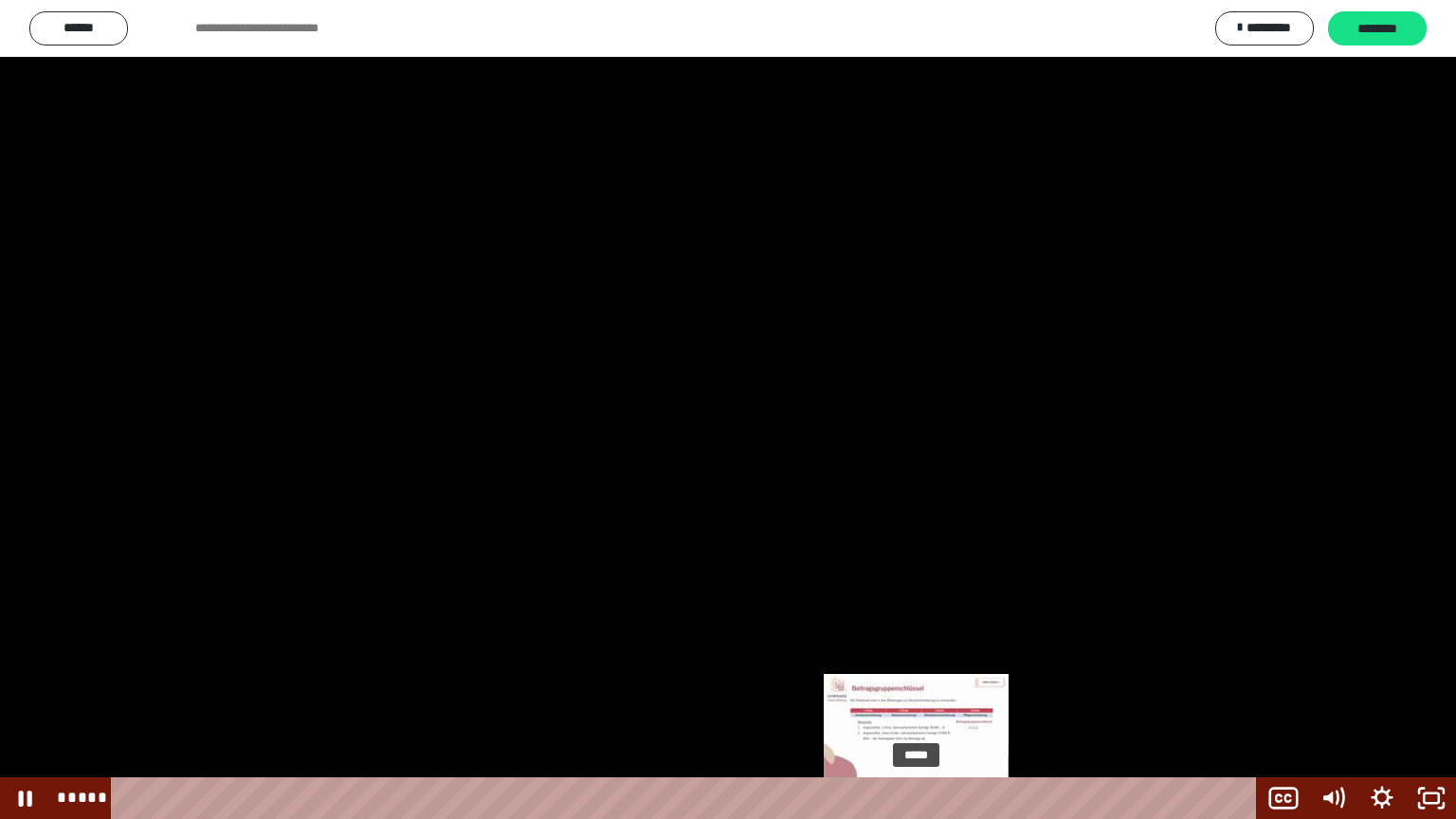 click on "*****" at bounding box center (687, 798) 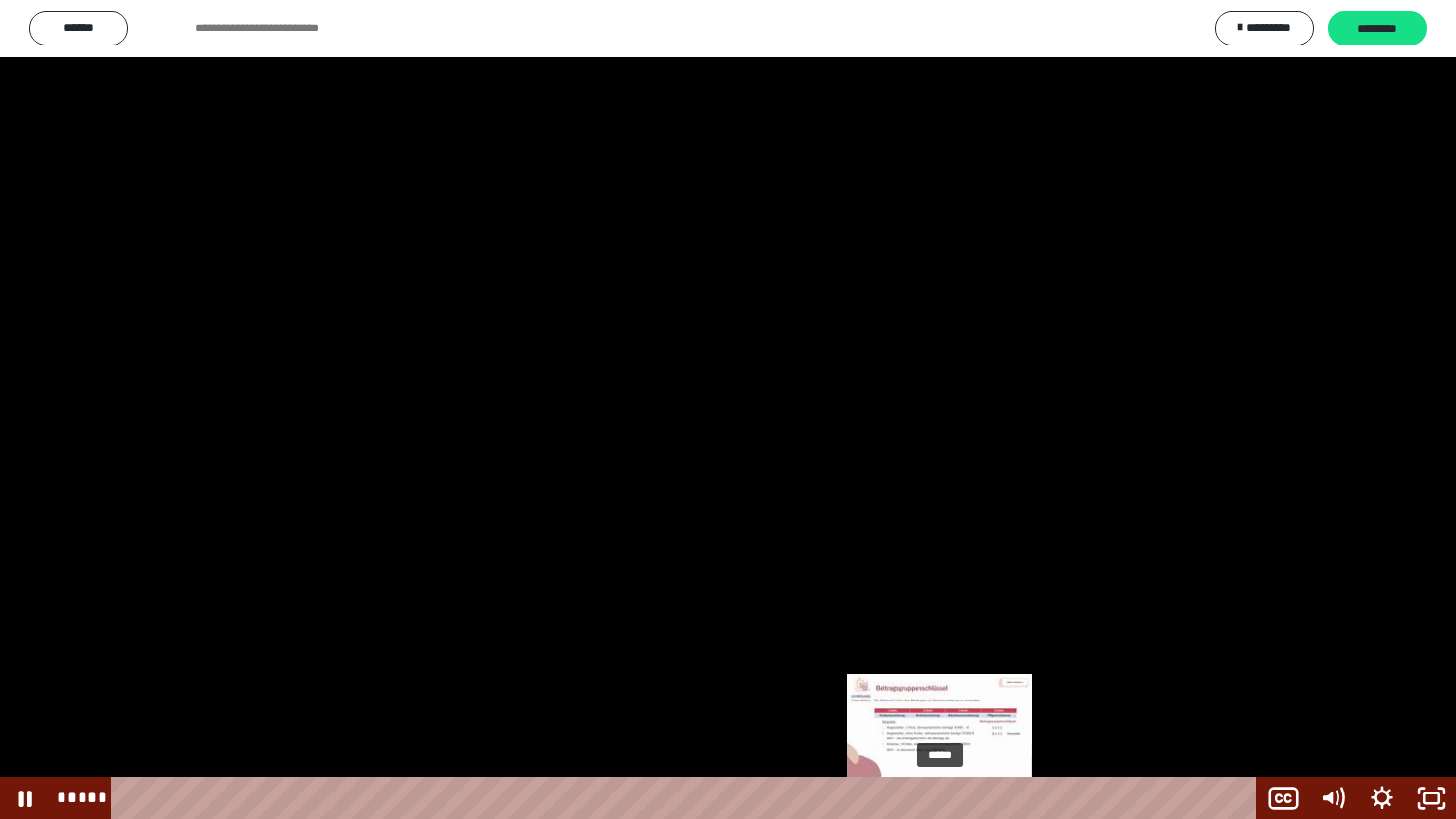 click on "*****" at bounding box center (687, 798) 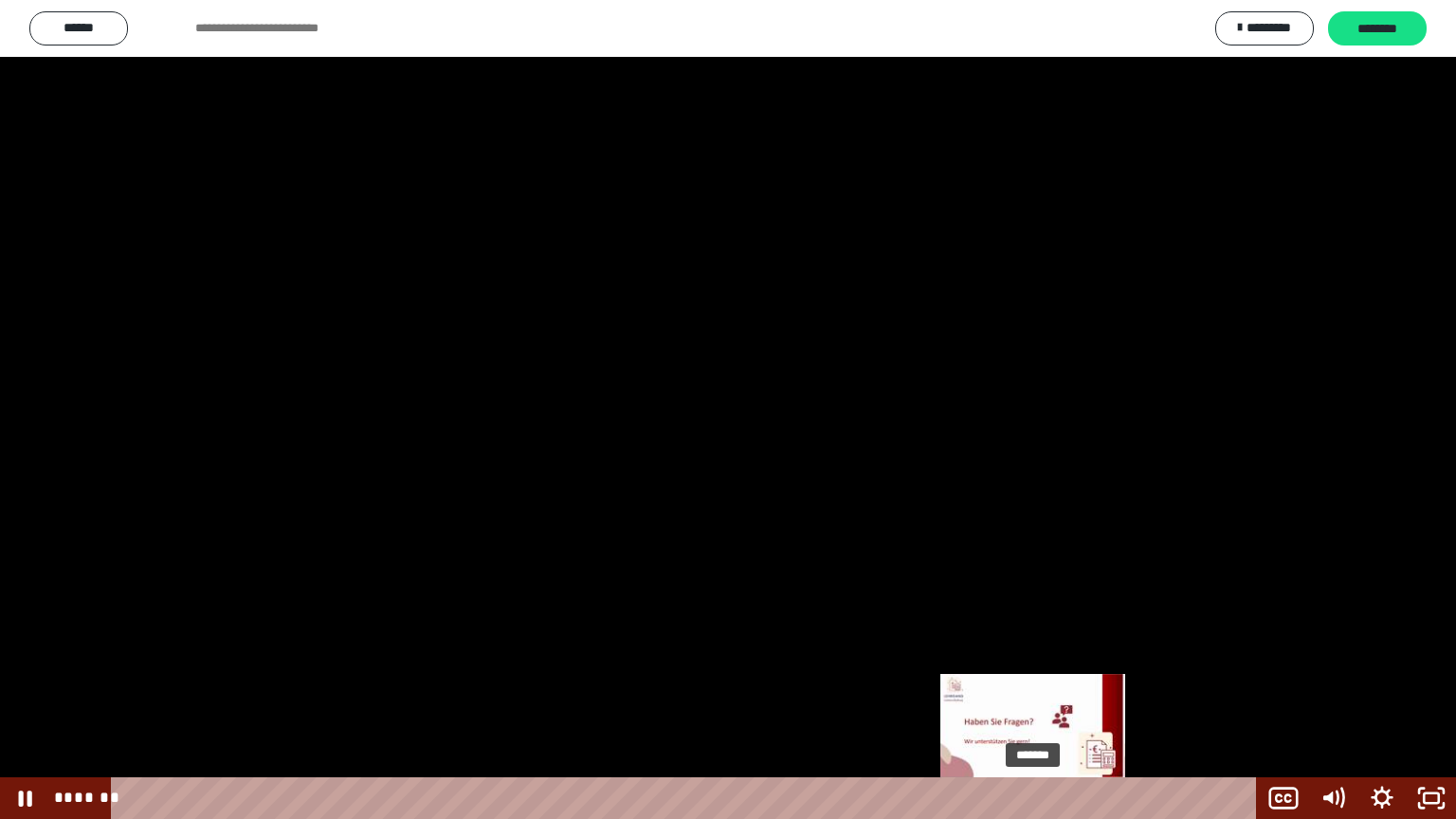 click on "*******" at bounding box center (687, 798) 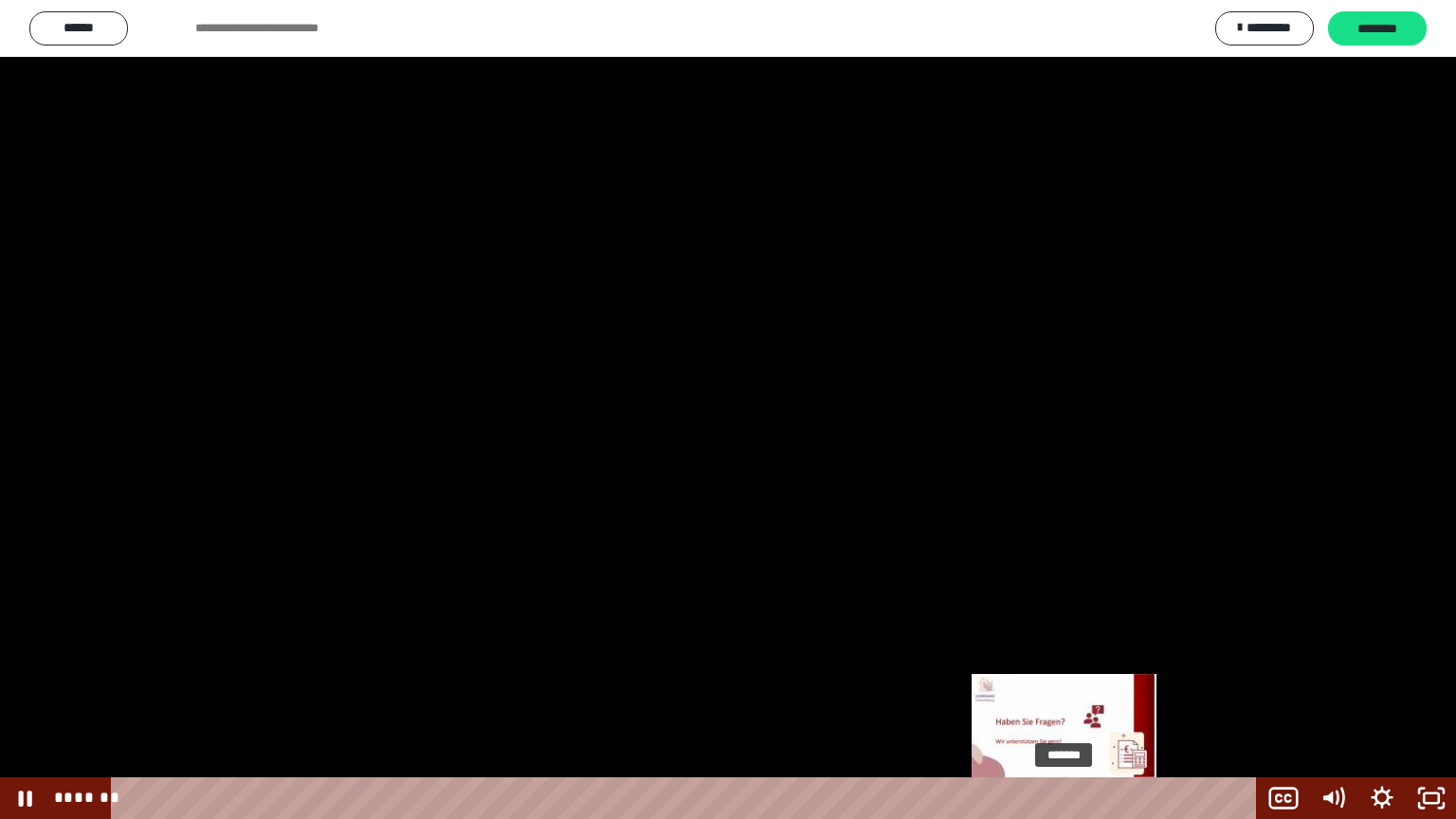 click on "*******" at bounding box center (687, 798) 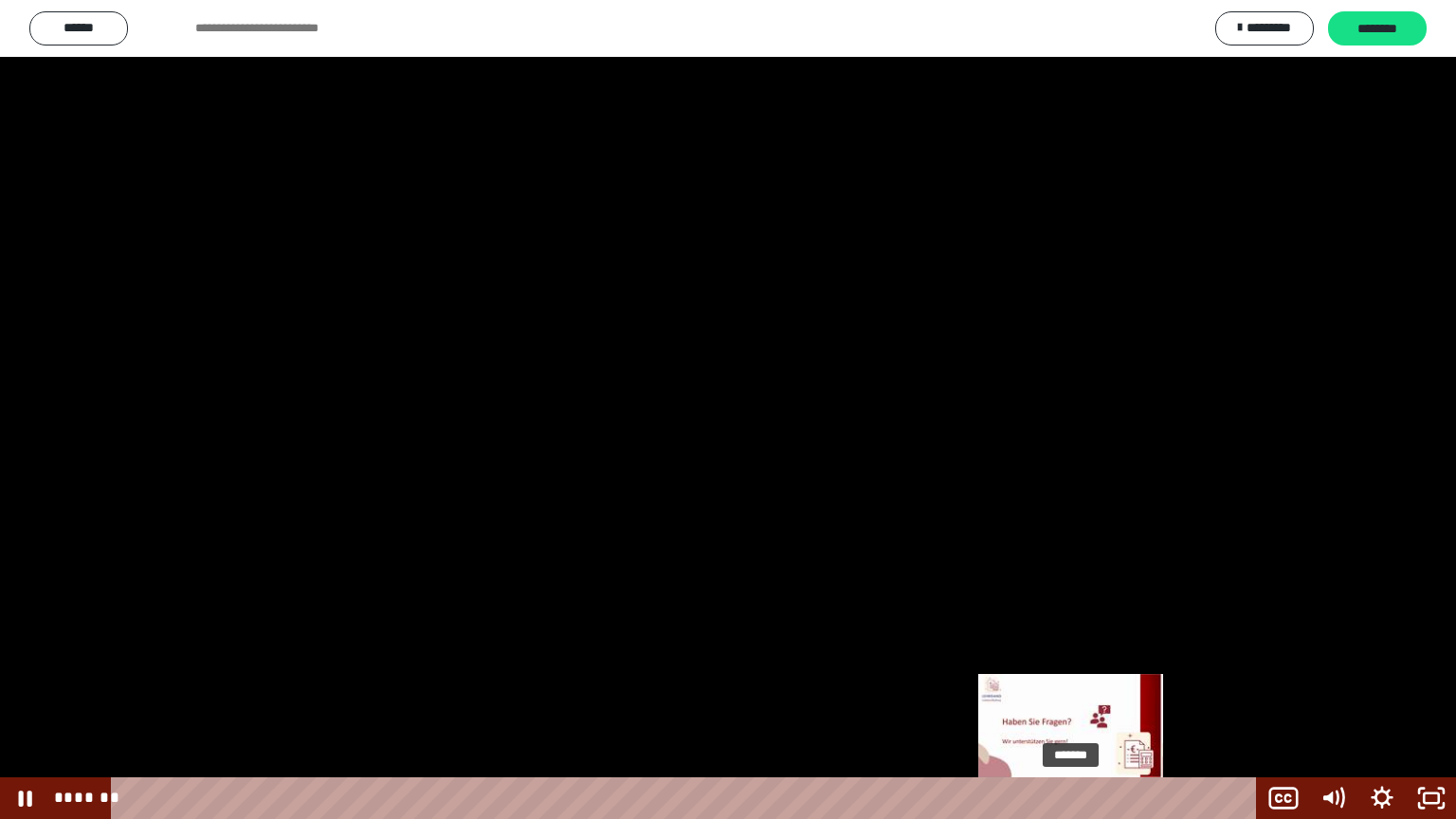 click on "*******" at bounding box center [687, 798] 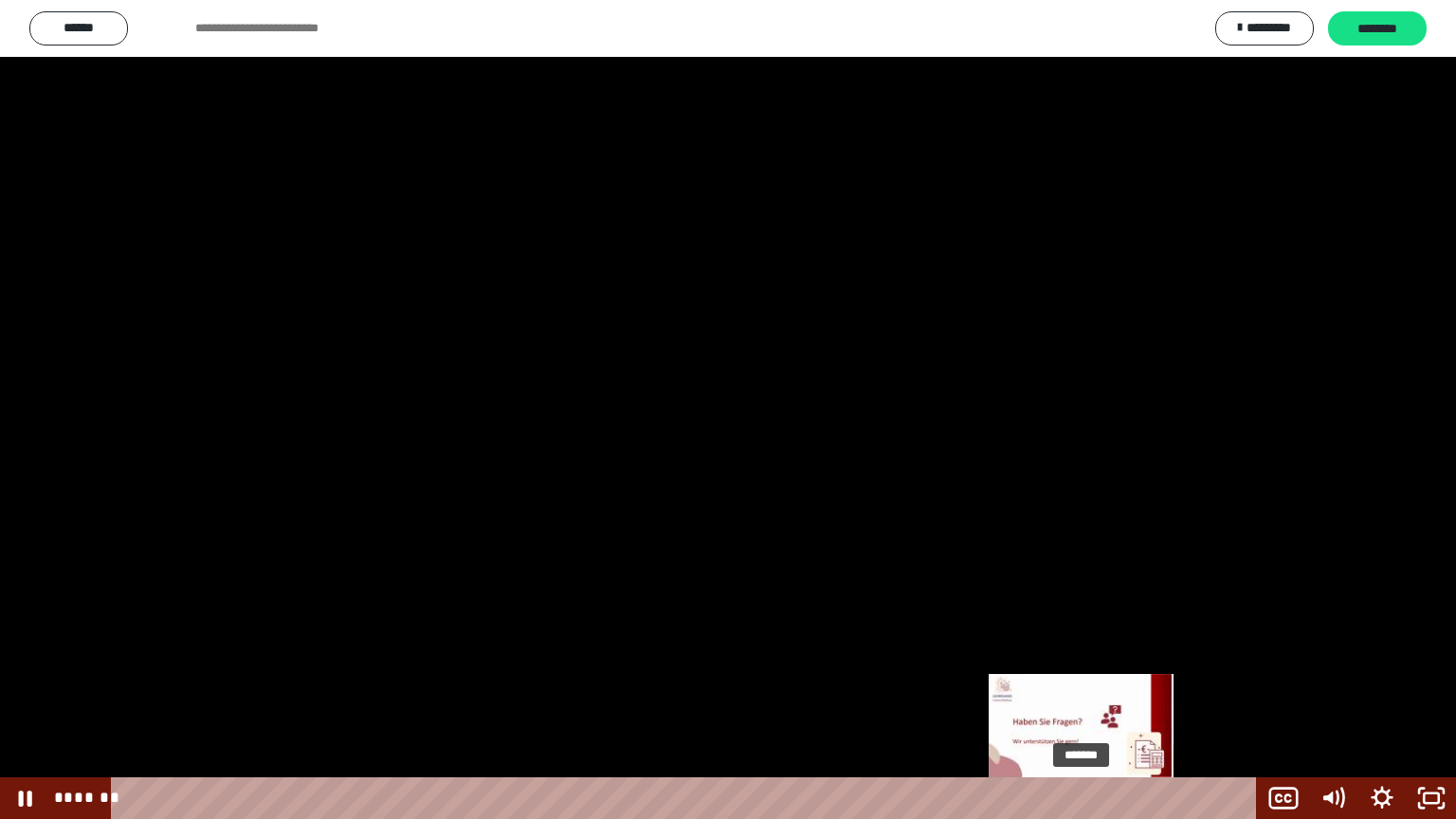 click on "*******" at bounding box center [687, 798] 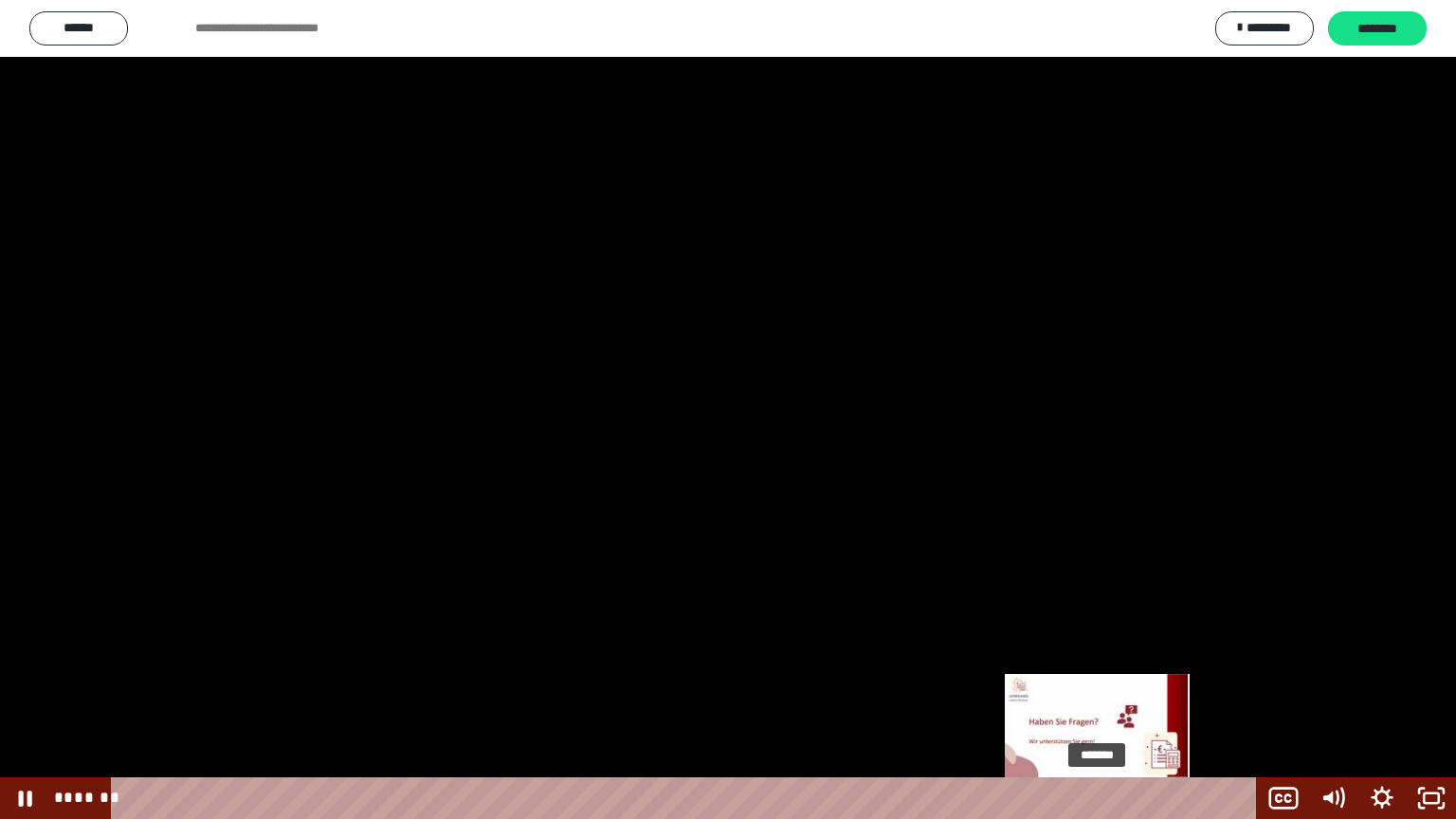 click on "*******" at bounding box center (687, 798) 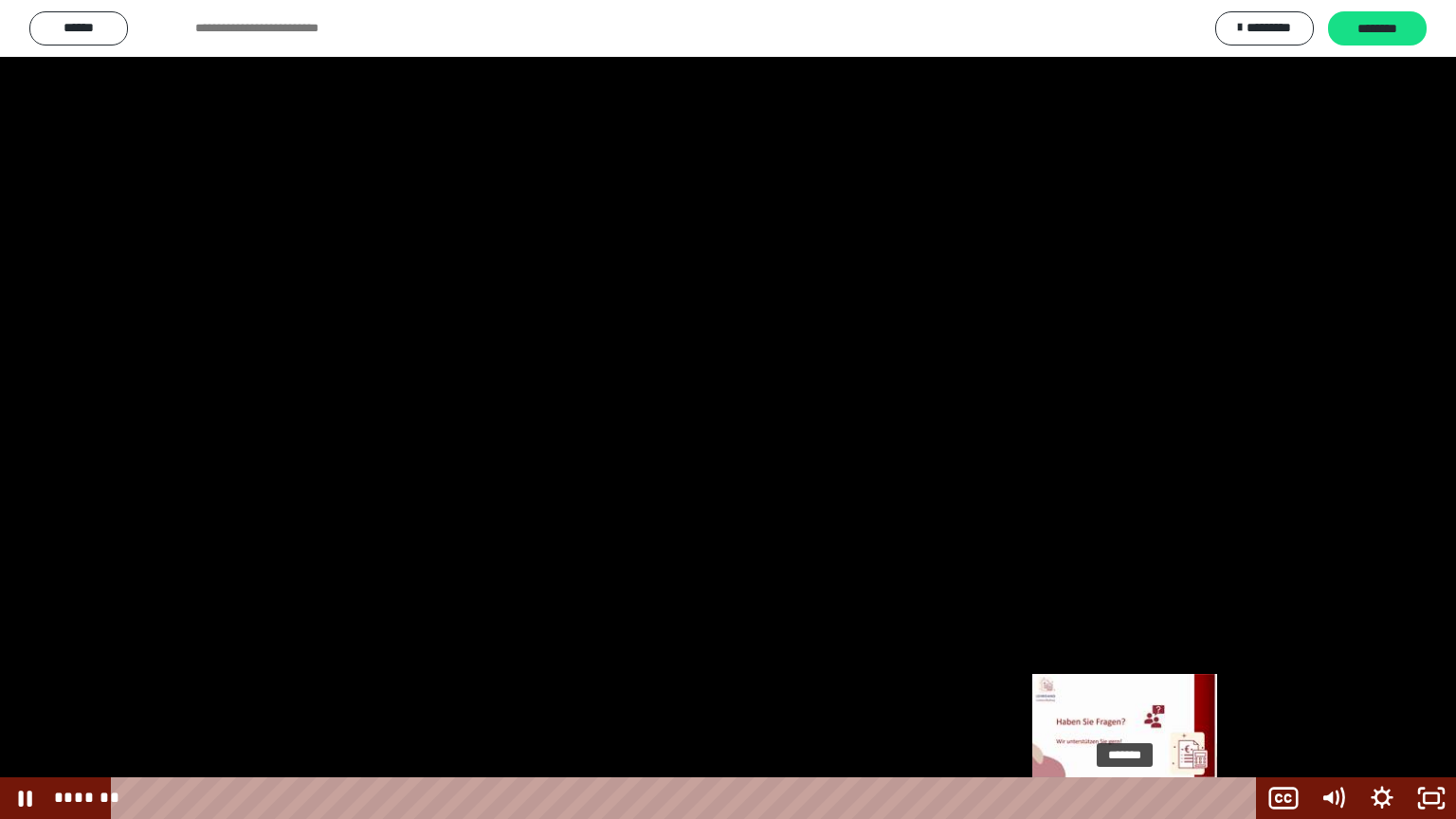 click on "*******" at bounding box center (687, 798) 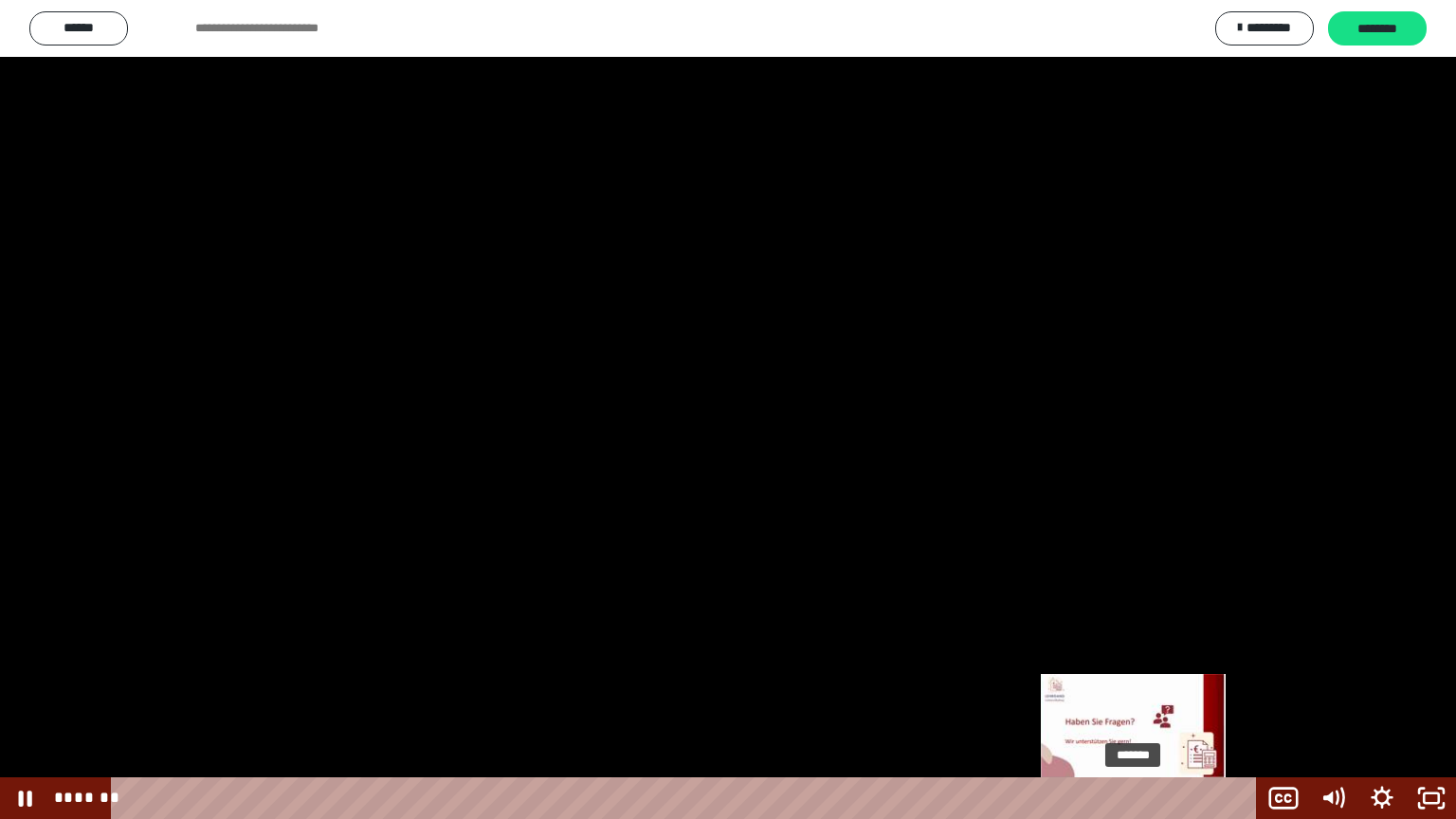click on "*******" at bounding box center (687, 798) 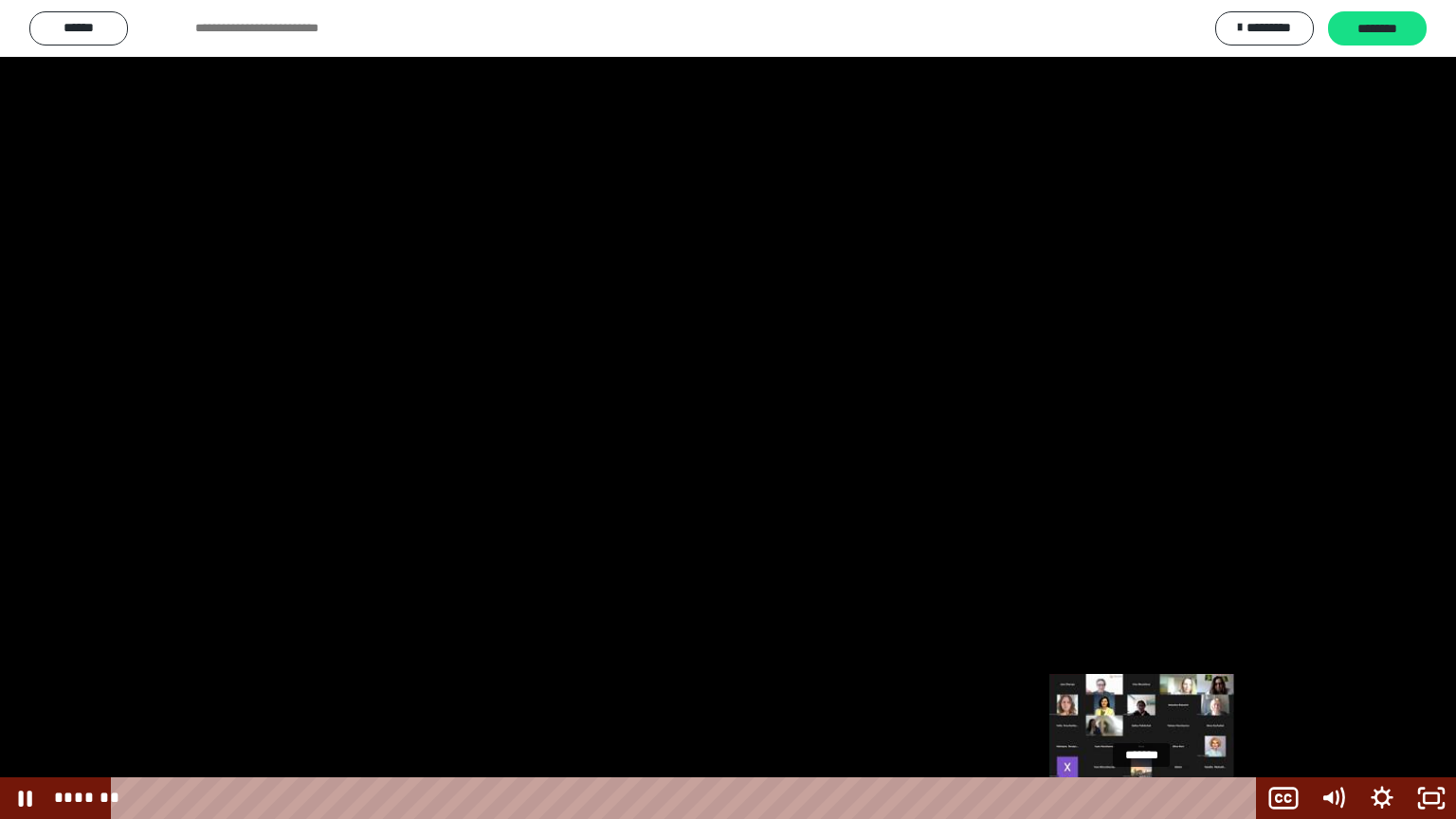 click on "*******" at bounding box center (687, 798) 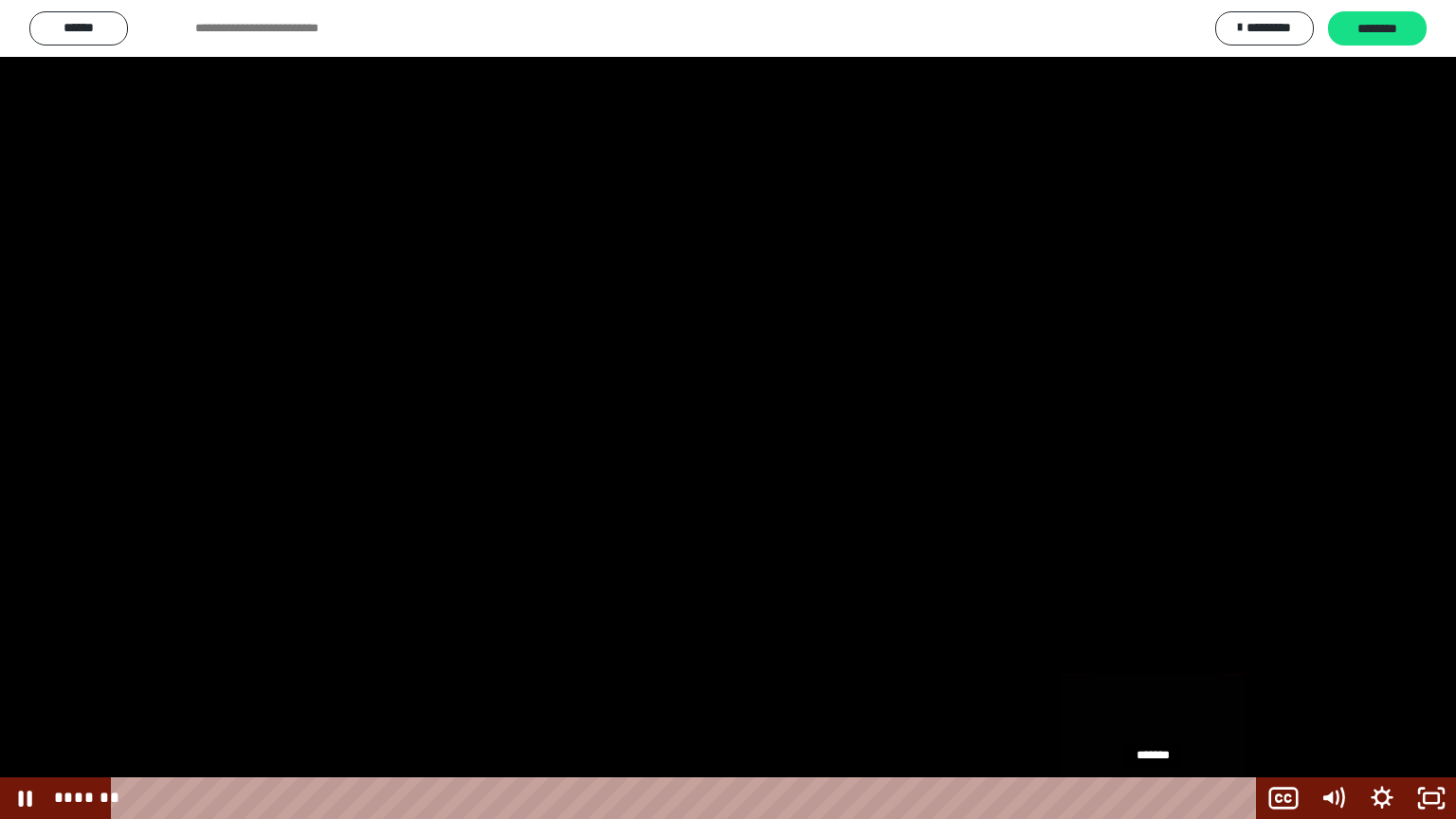 click on "*******" at bounding box center (687, 798) 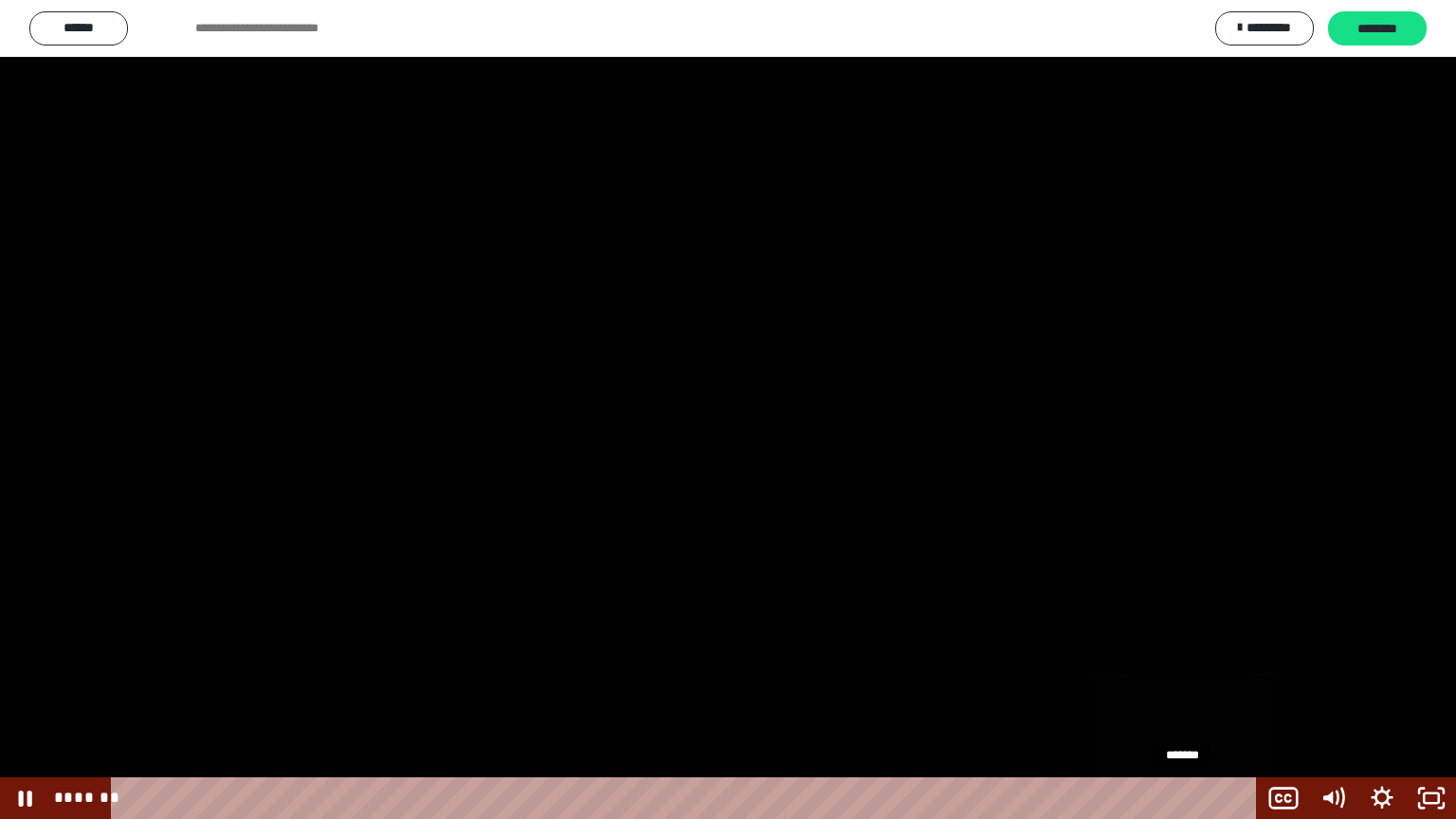 click on "*******" at bounding box center [687, 798] 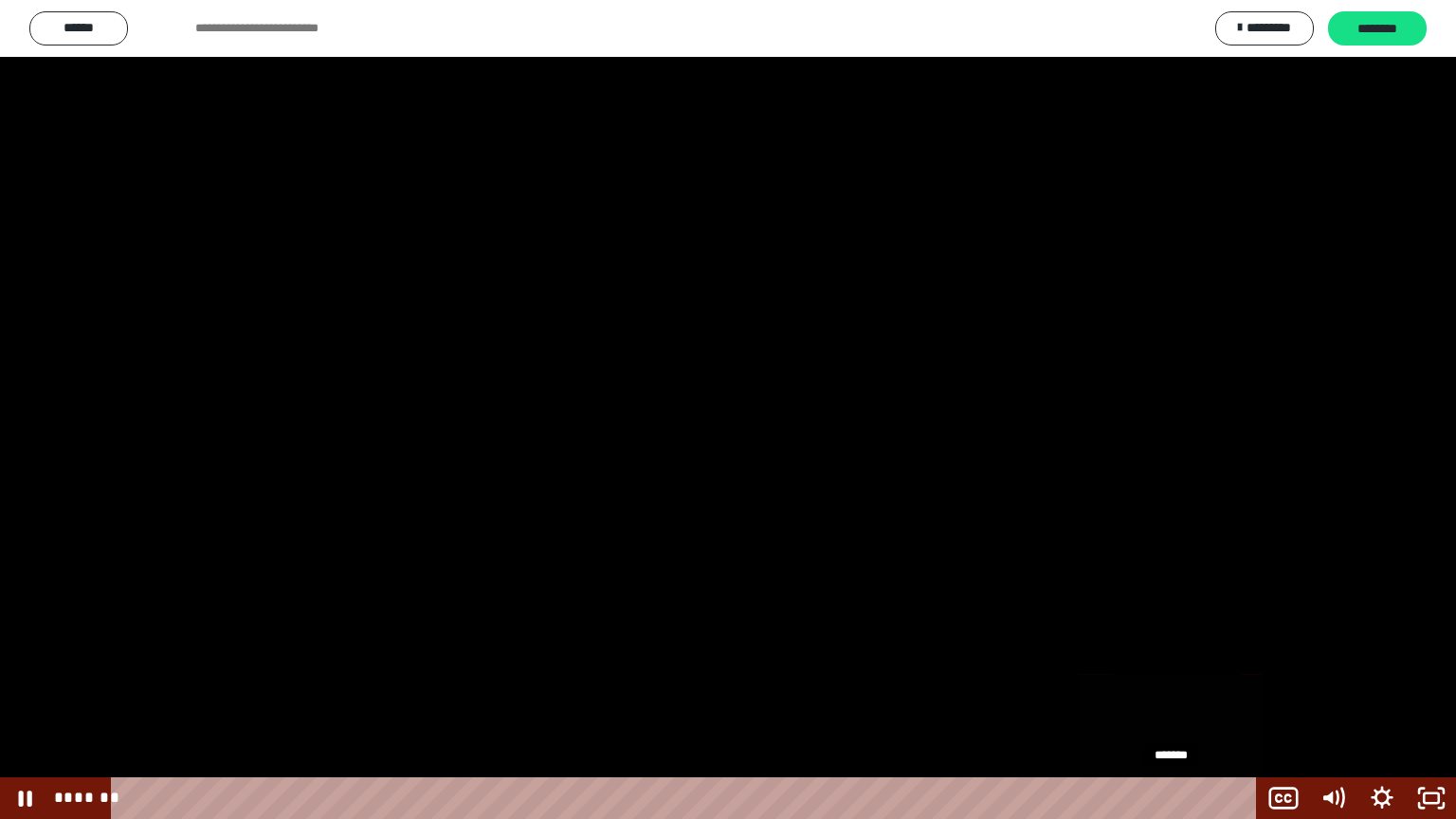 click on "*******" at bounding box center [687, 798] 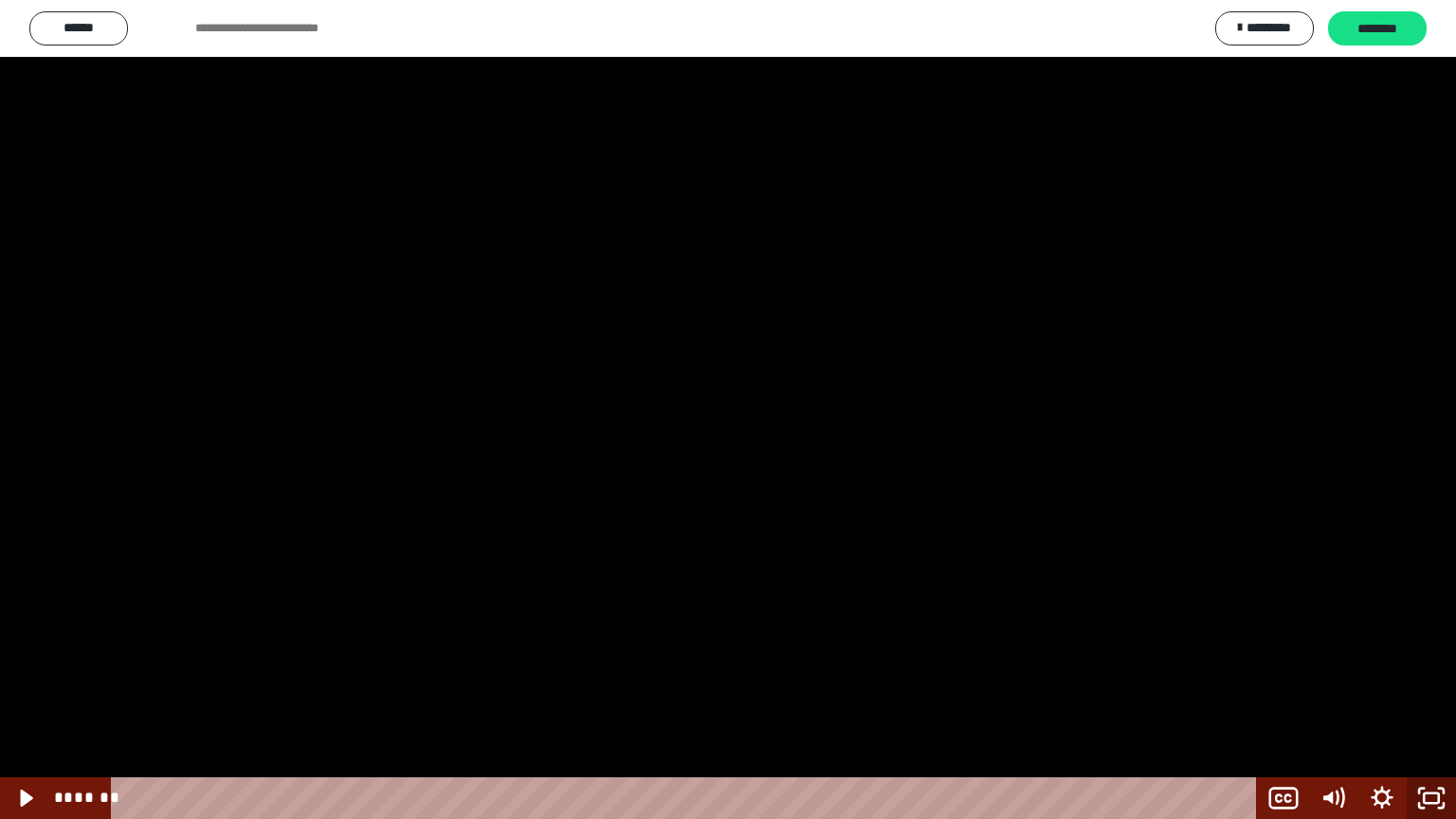 click 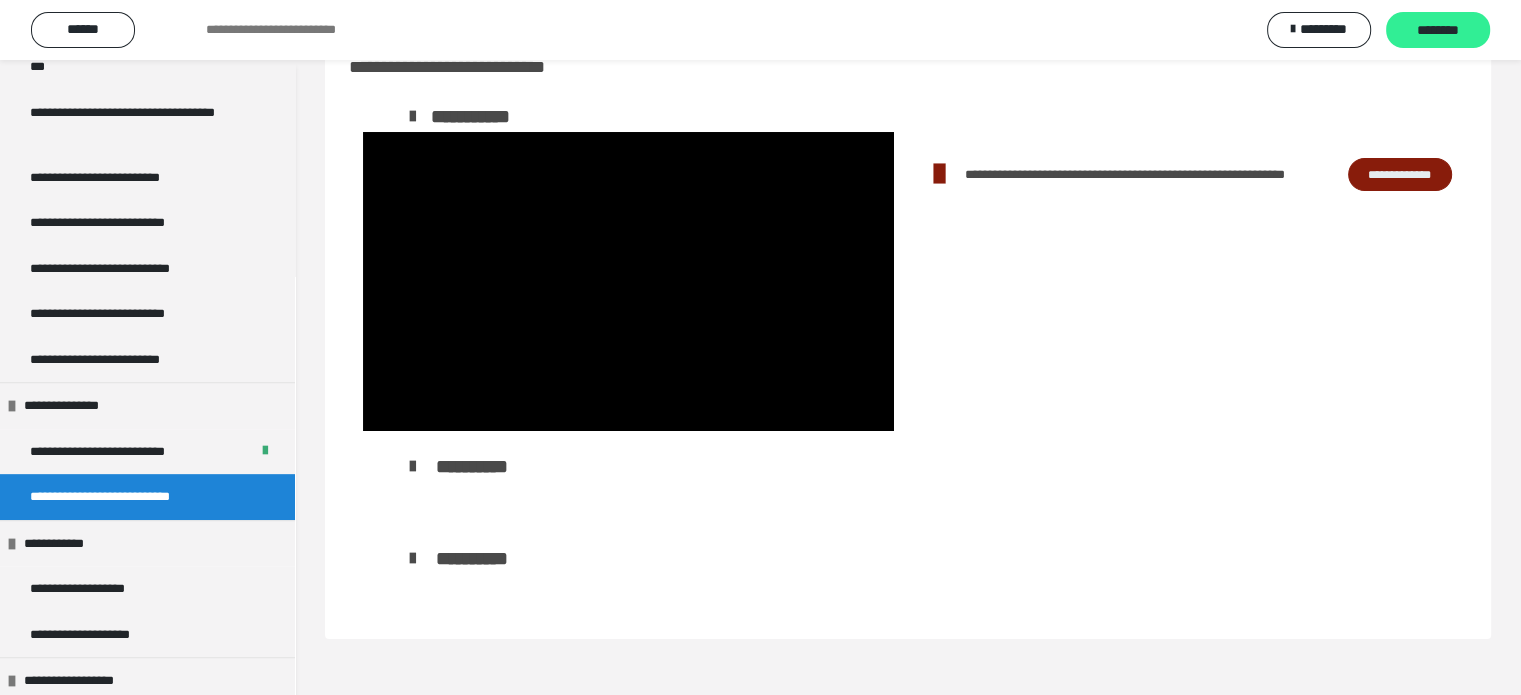 click on "********" at bounding box center (1438, 30) 